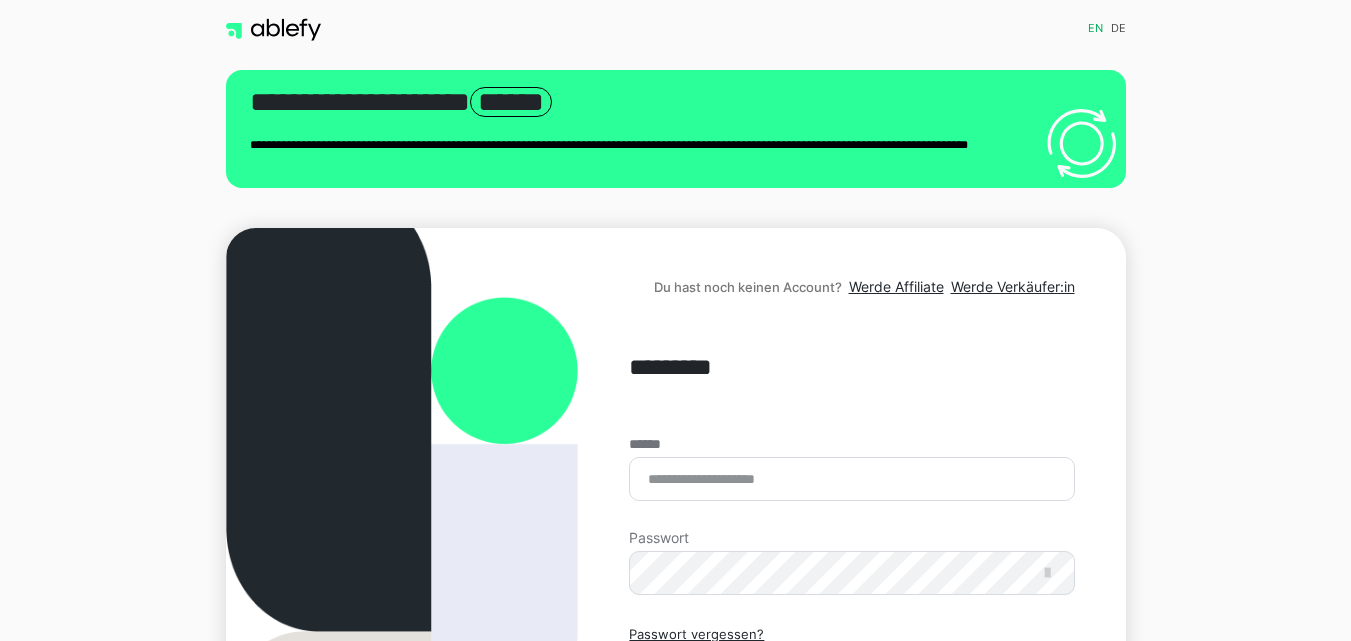 scroll, scrollTop: 0, scrollLeft: 0, axis: both 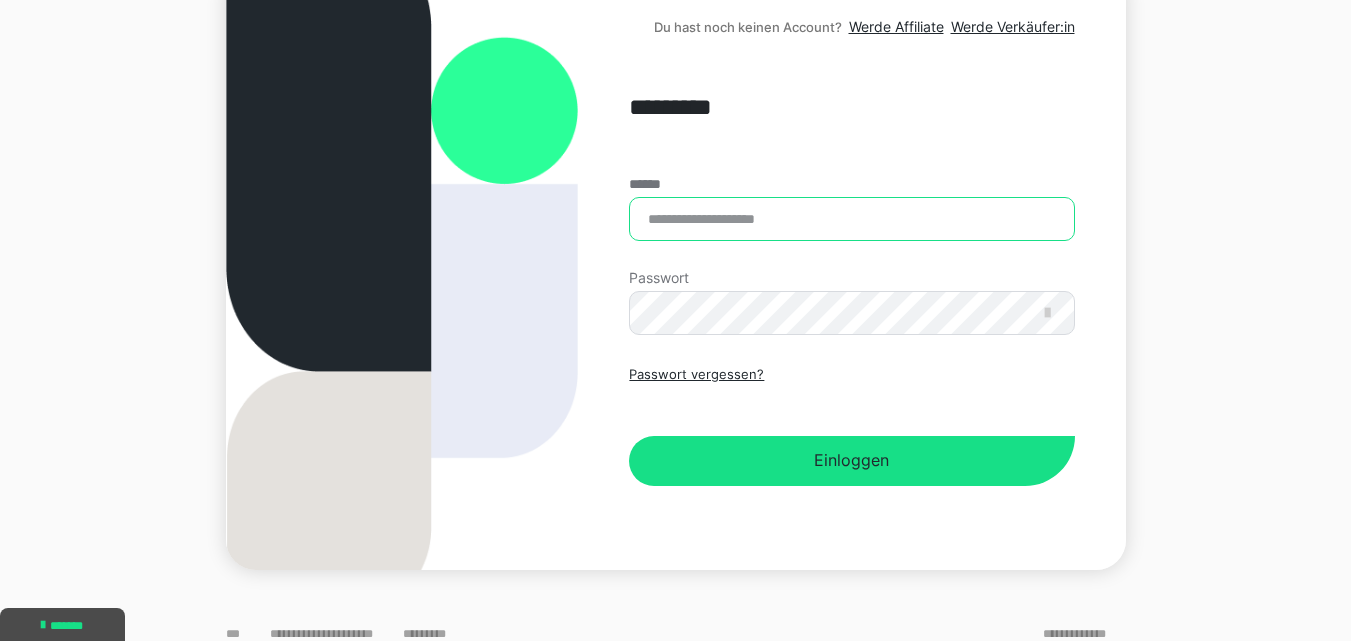 click on "******" at bounding box center [851, 219] 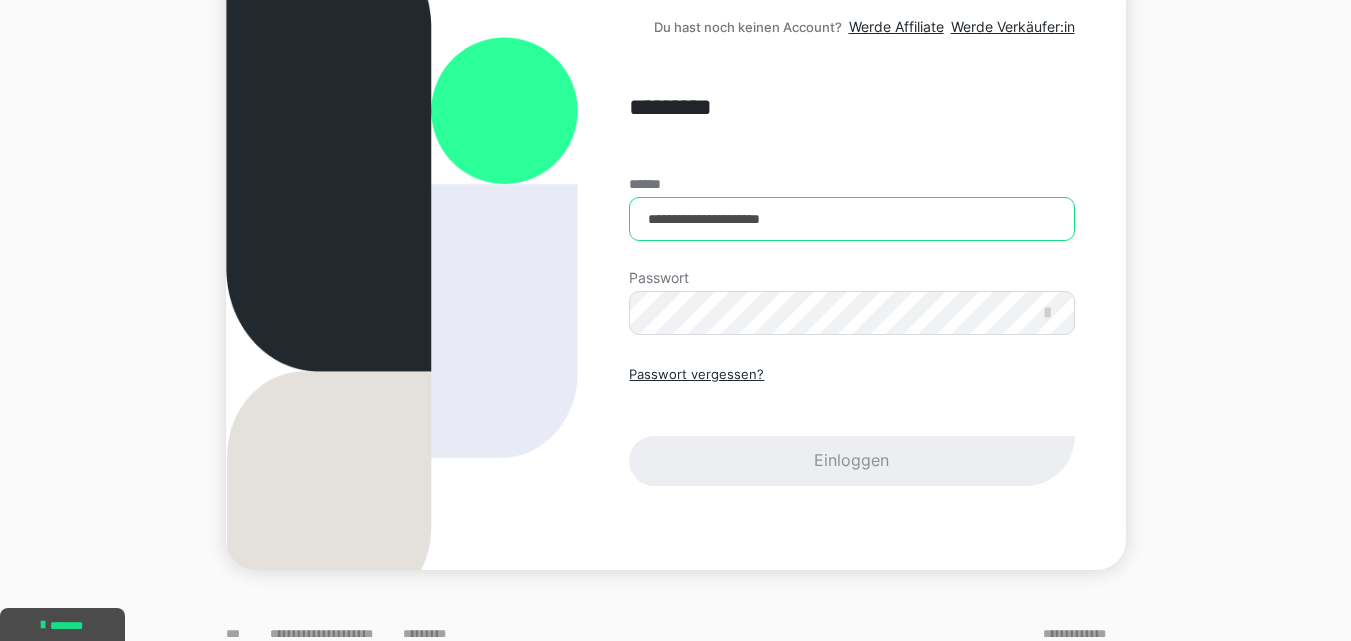 type on "**********" 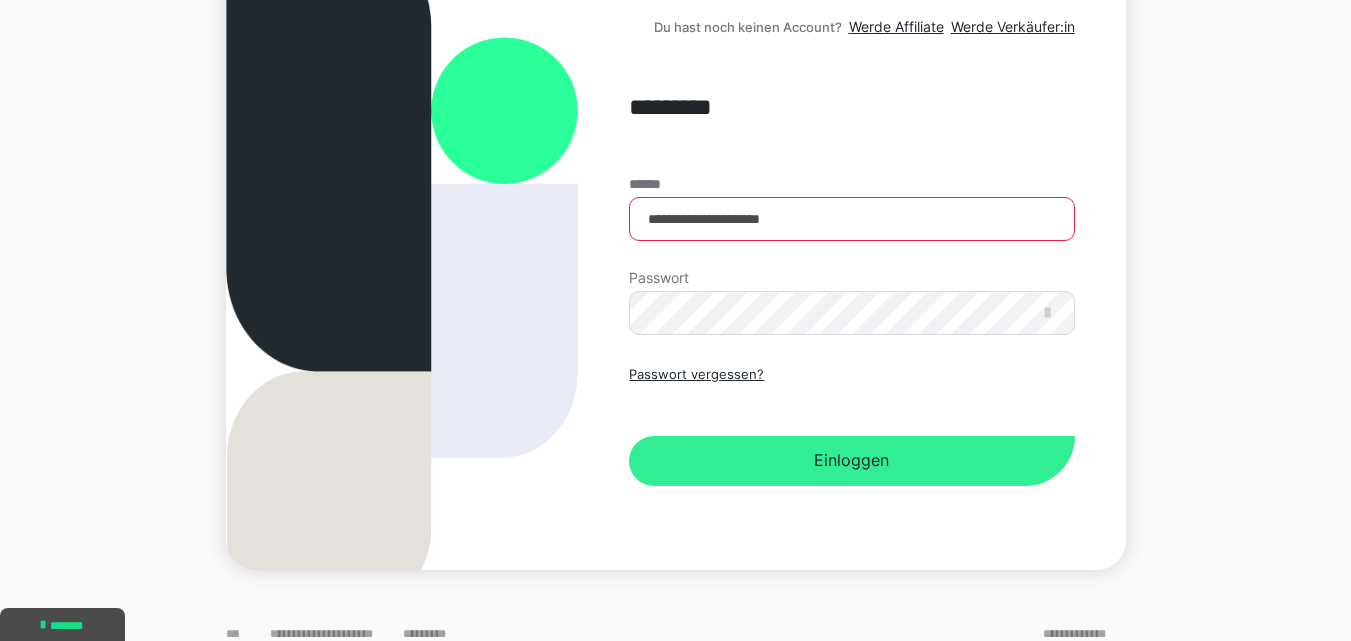 click on "Einloggen" at bounding box center (851, 461) 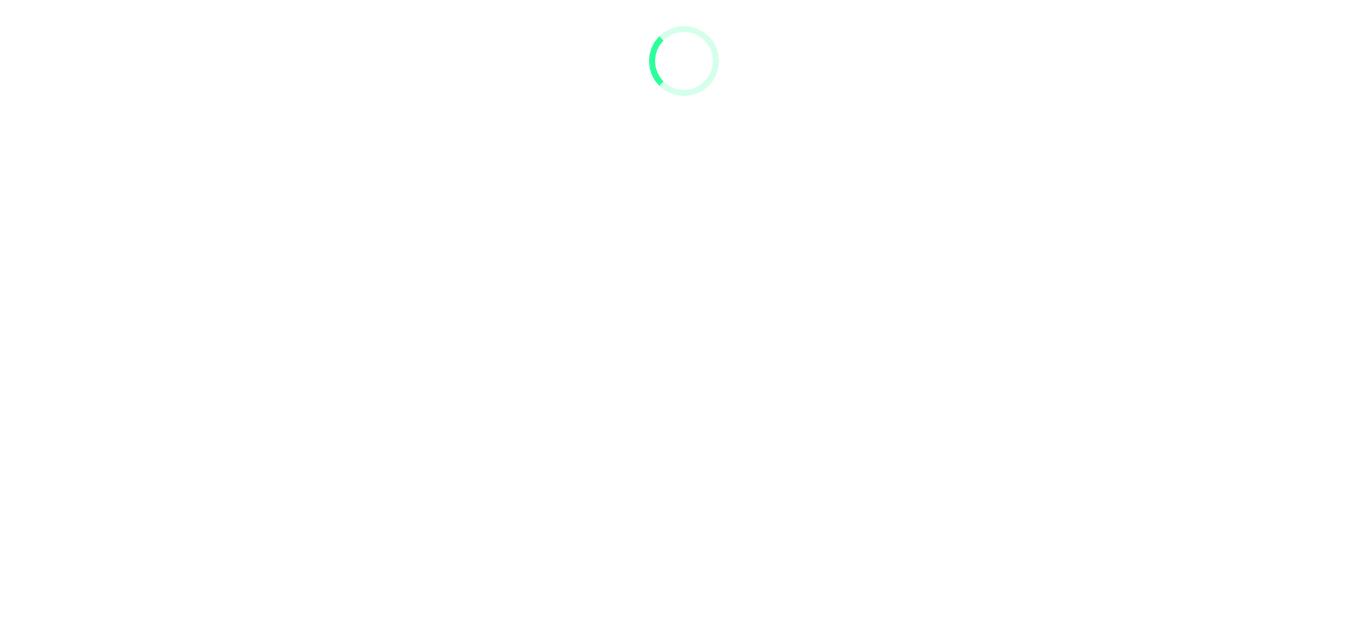 scroll, scrollTop: 0, scrollLeft: 0, axis: both 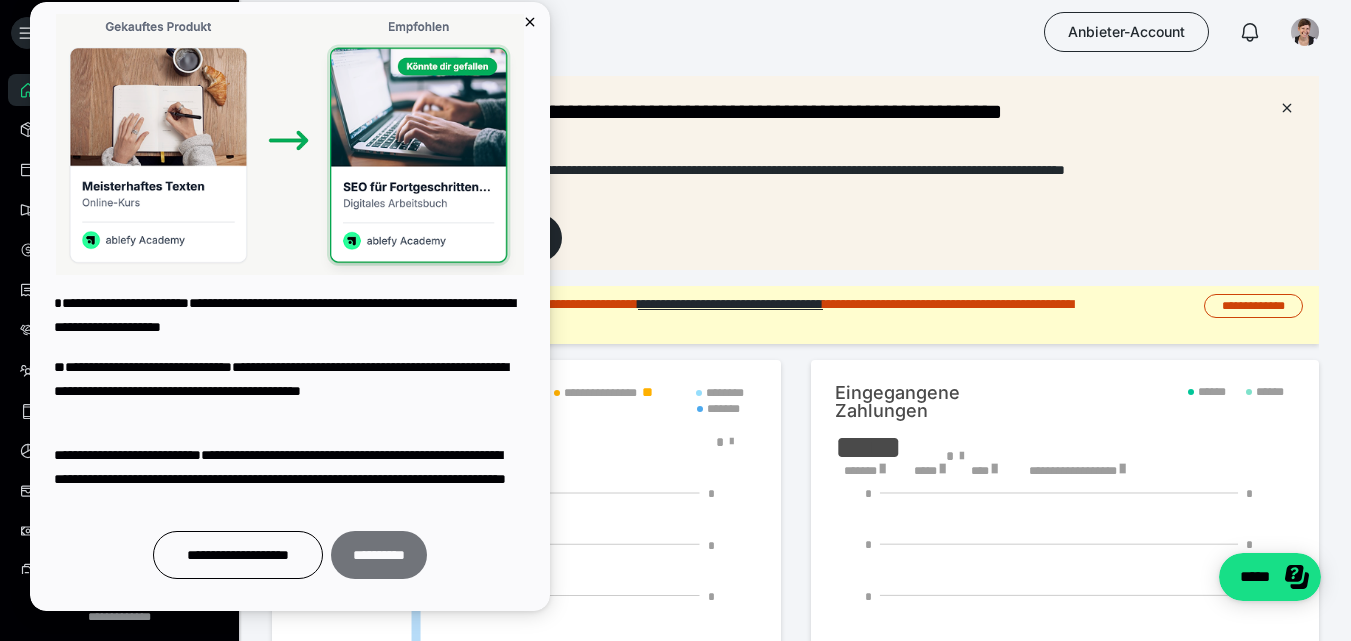 click on "**********" at bounding box center (379, 555) 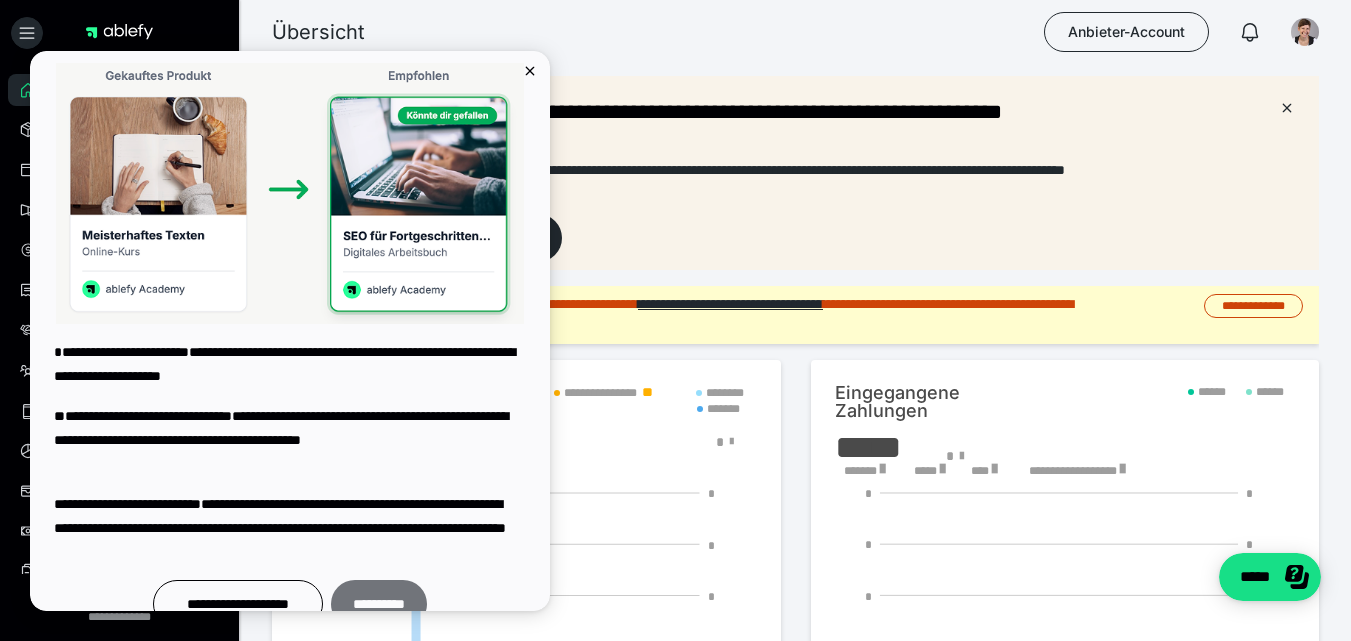 scroll, scrollTop: 0, scrollLeft: 0, axis: both 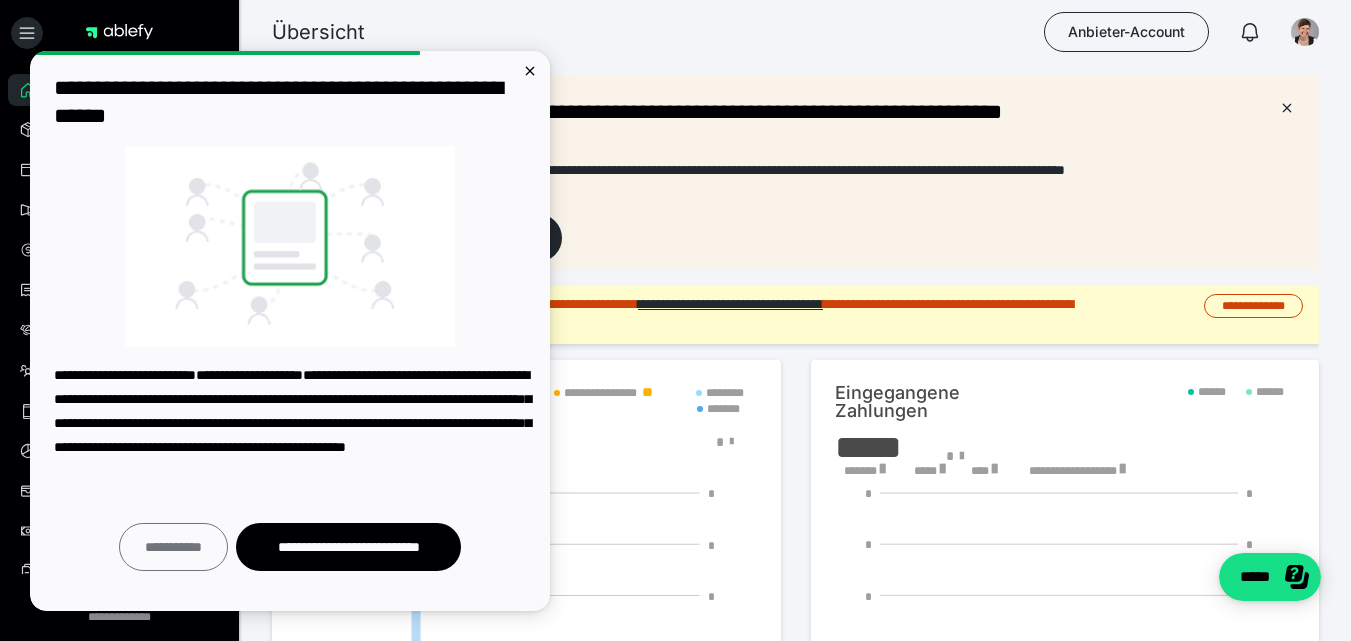 click on "**********" at bounding box center (173, 547) 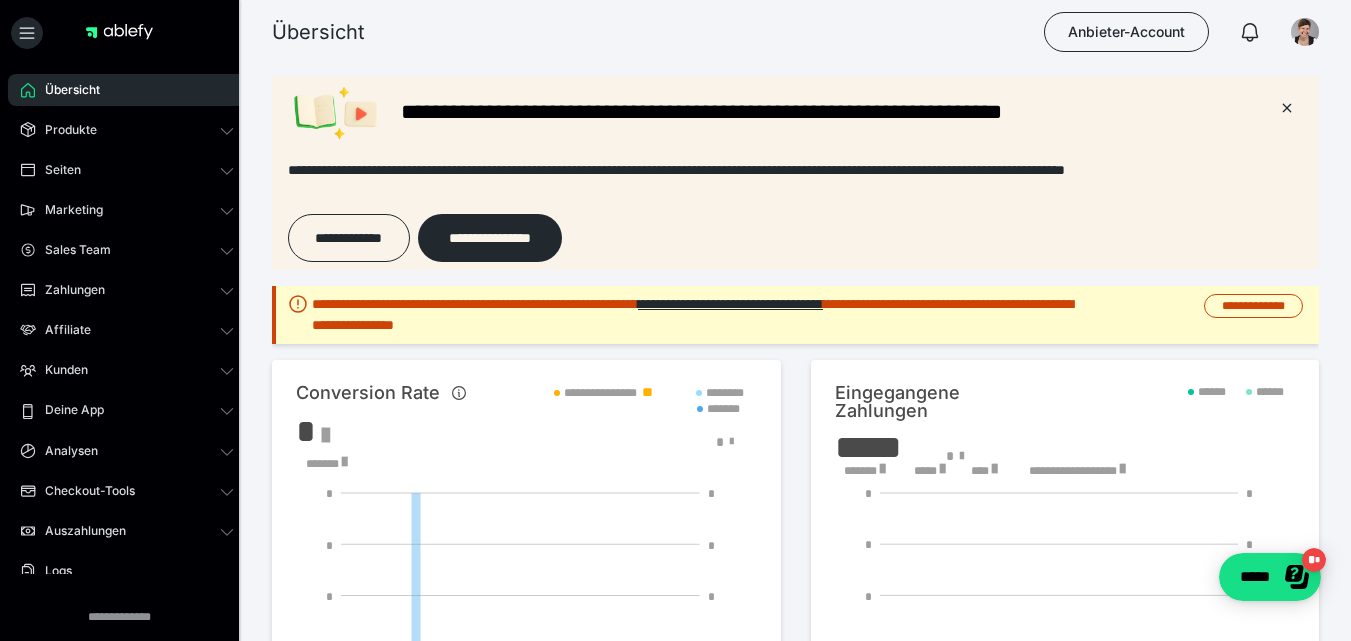scroll, scrollTop: 0, scrollLeft: 0, axis: both 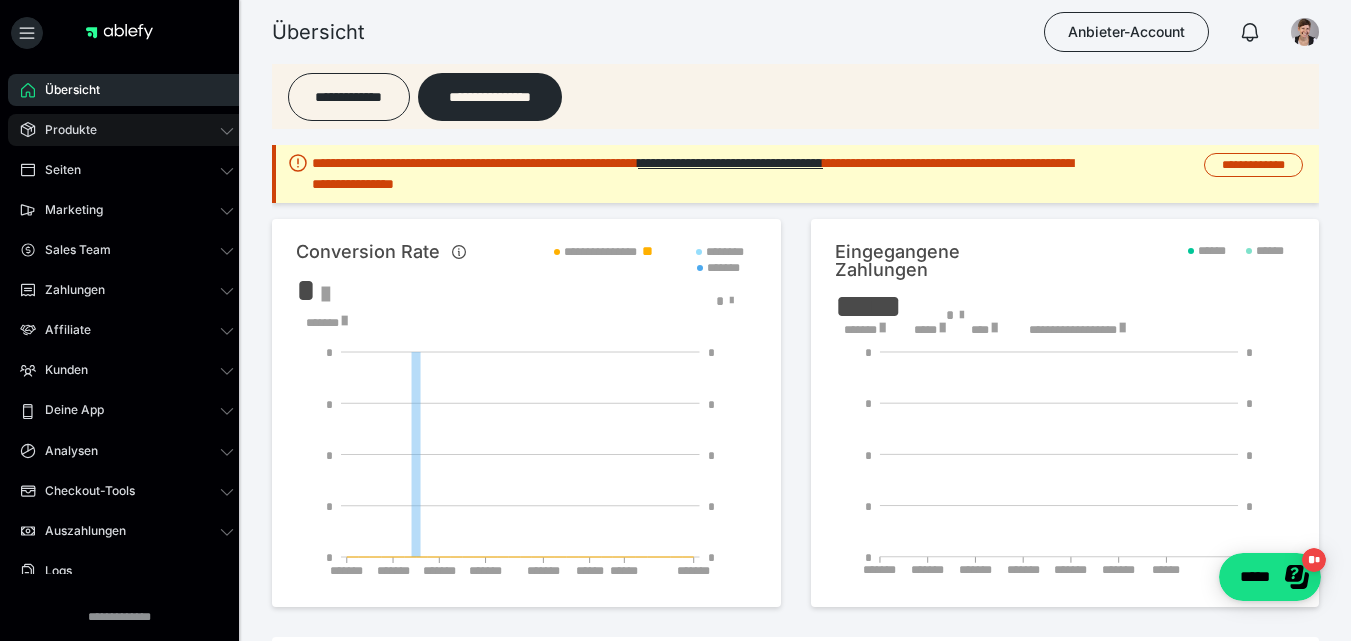 click on "Produkte" at bounding box center (64, 130) 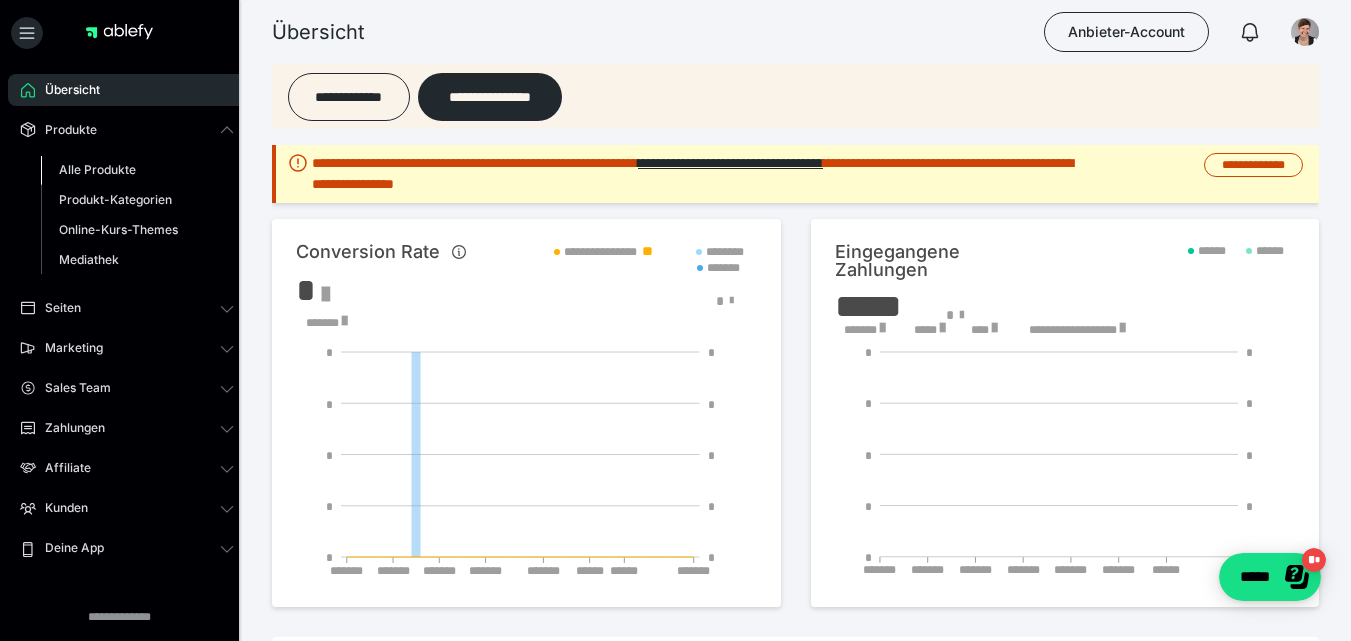 click on "Alle Produkte" at bounding box center [137, 170] 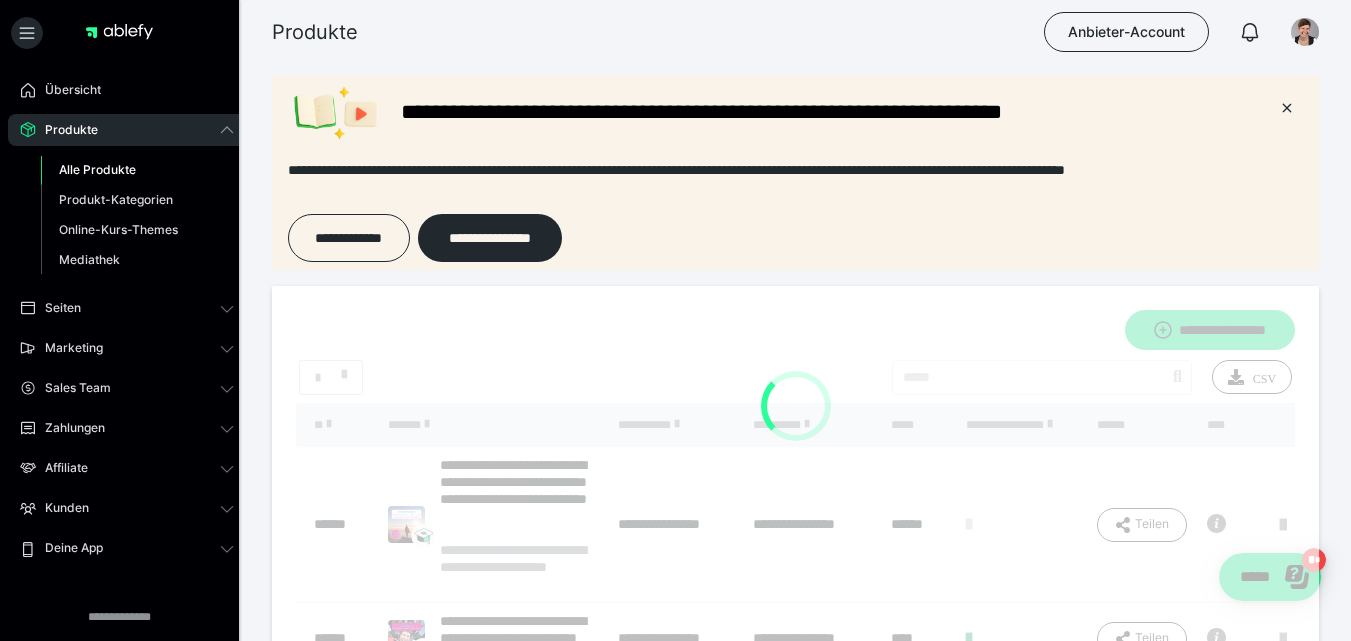 scroll, scrollTop: 0, scrollLeft: 0, axis: both 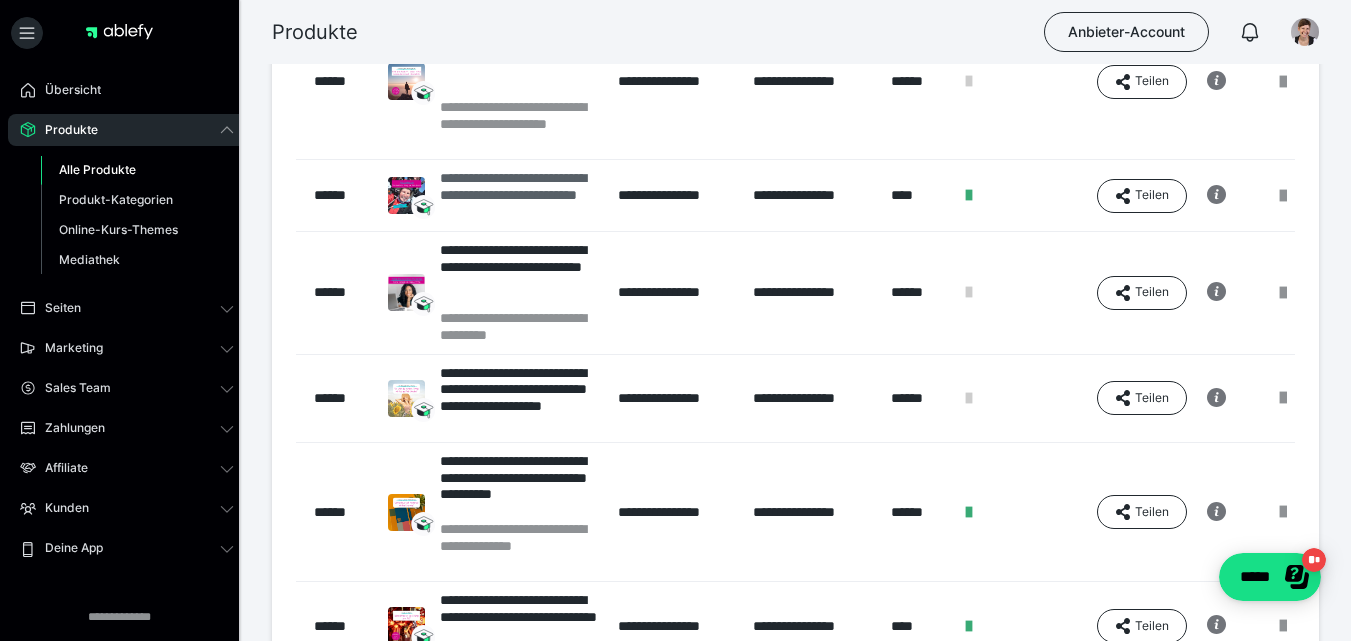 click on "**********" at bounding box center [519, 195] 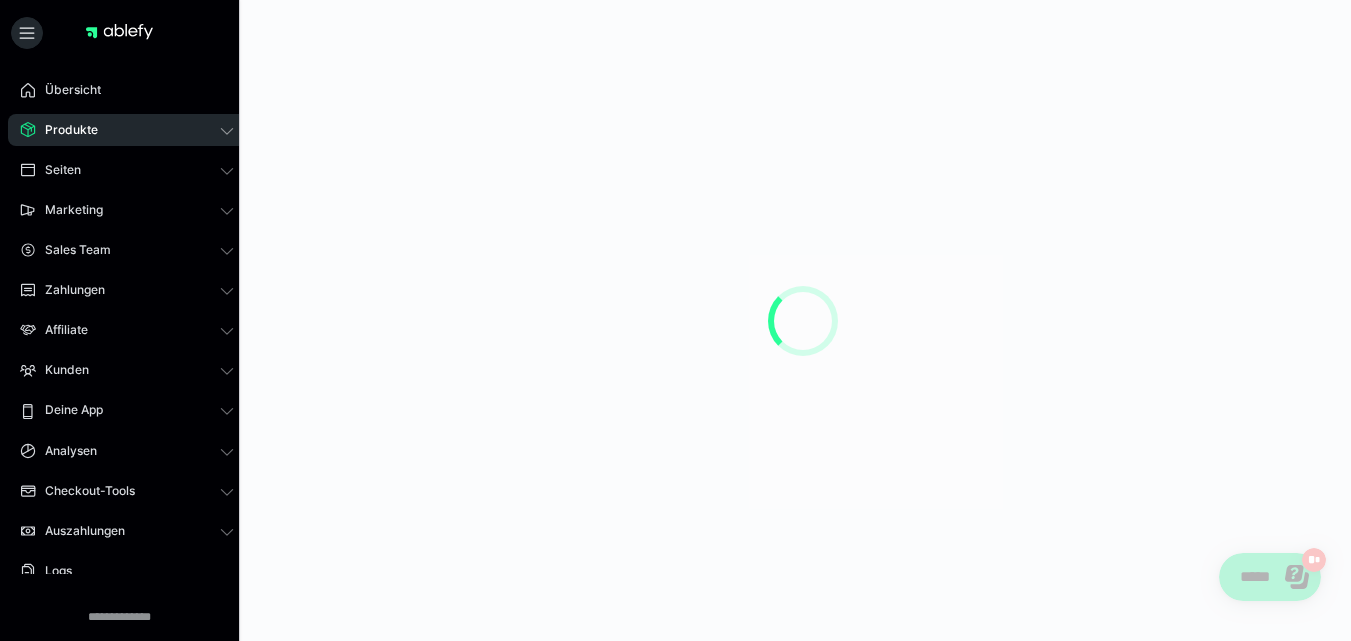 scroll, scrollTop: 0, scrollLeft: 0, axis: both 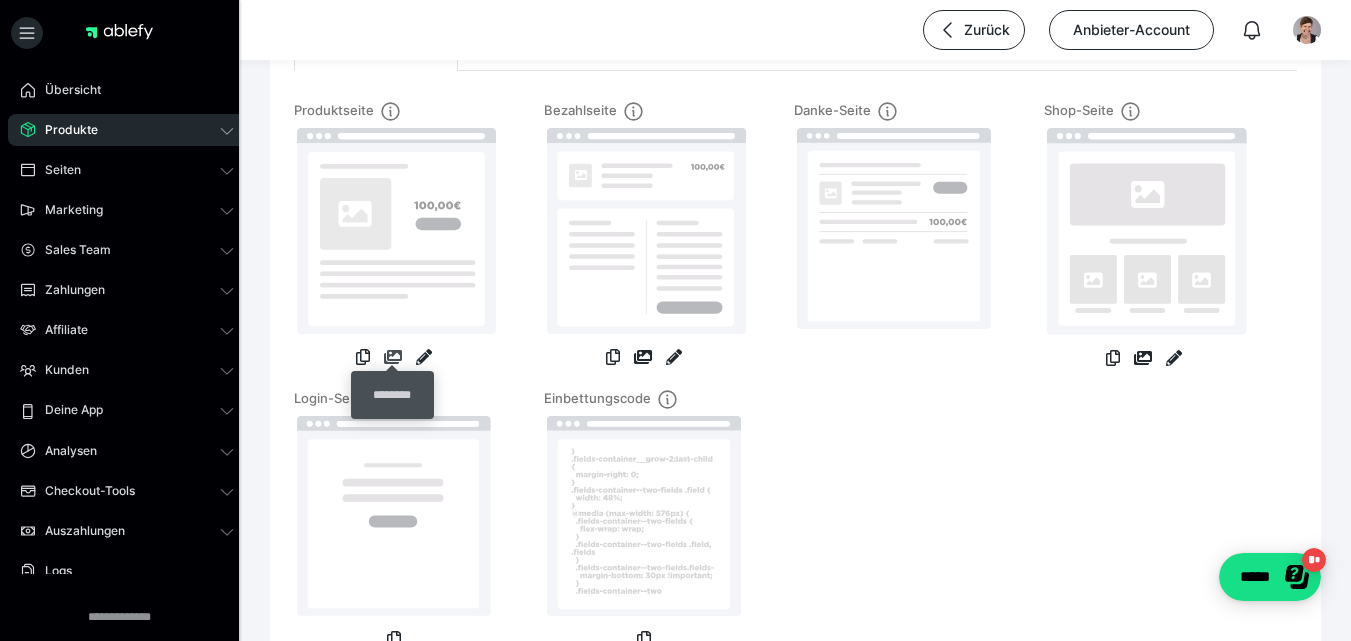 click at bounding box center (393, 357) 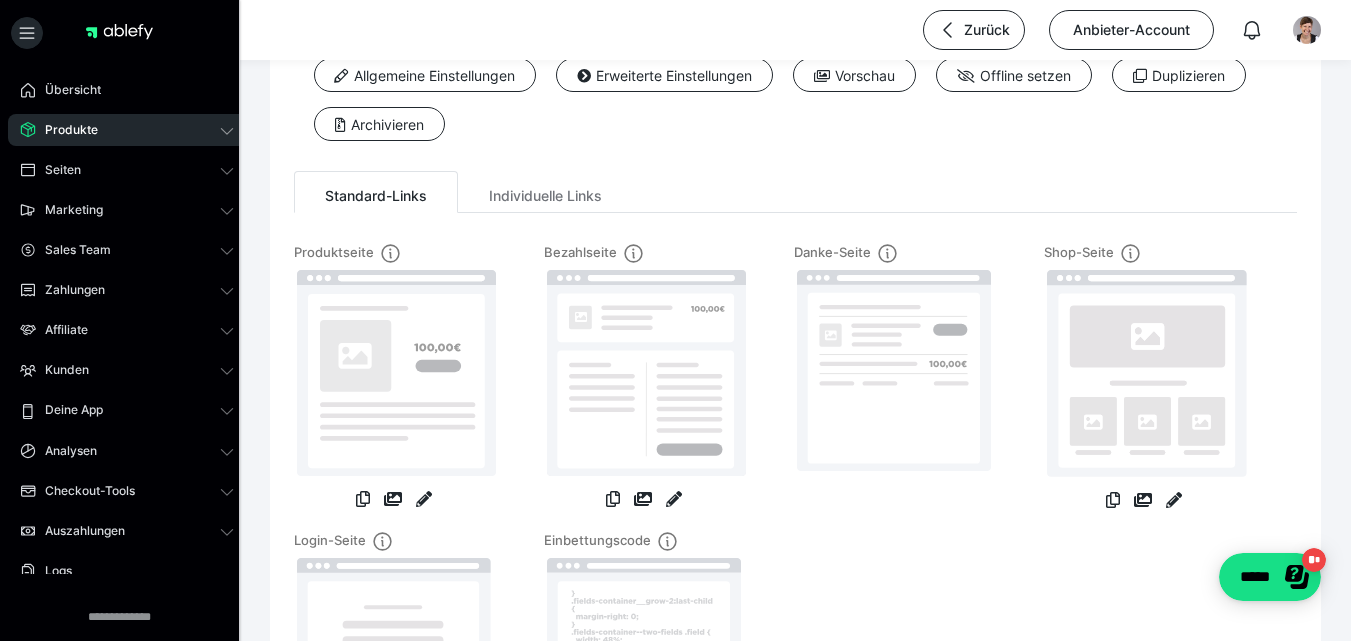 scroll, scrollTop: 281, scrollLeft: 0, axis: vertical 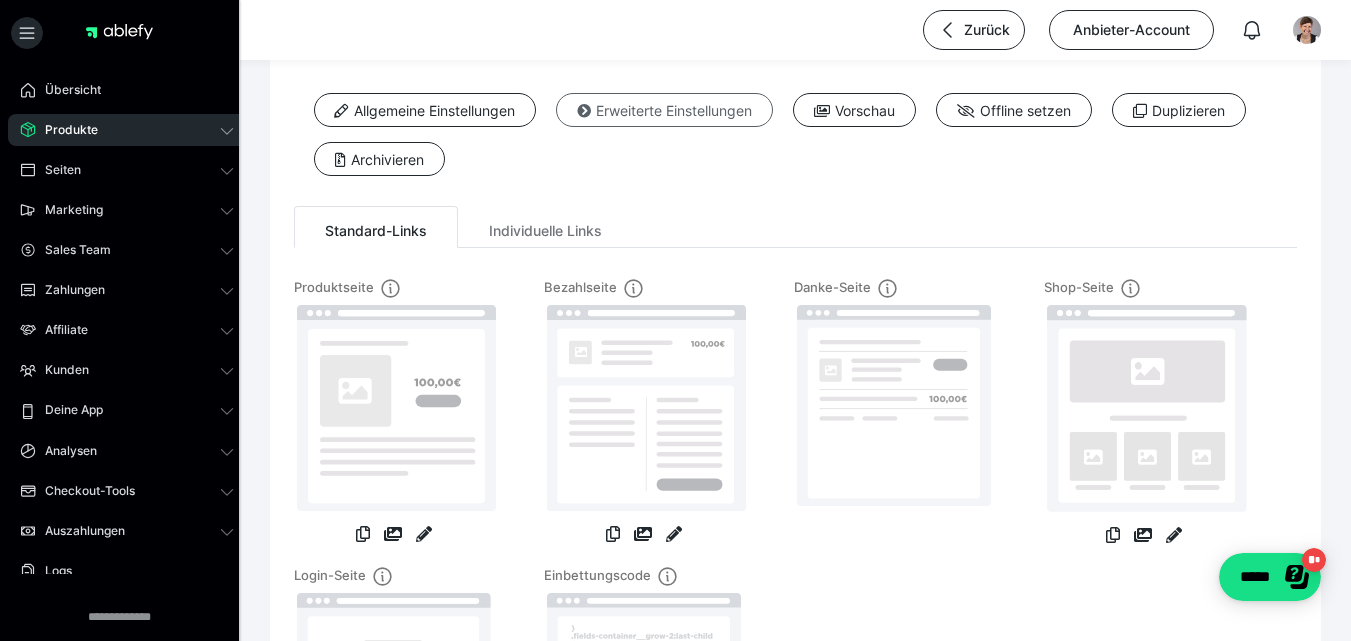 click on "Erweiterte Einstellungen" at bounding box center [664, 110] 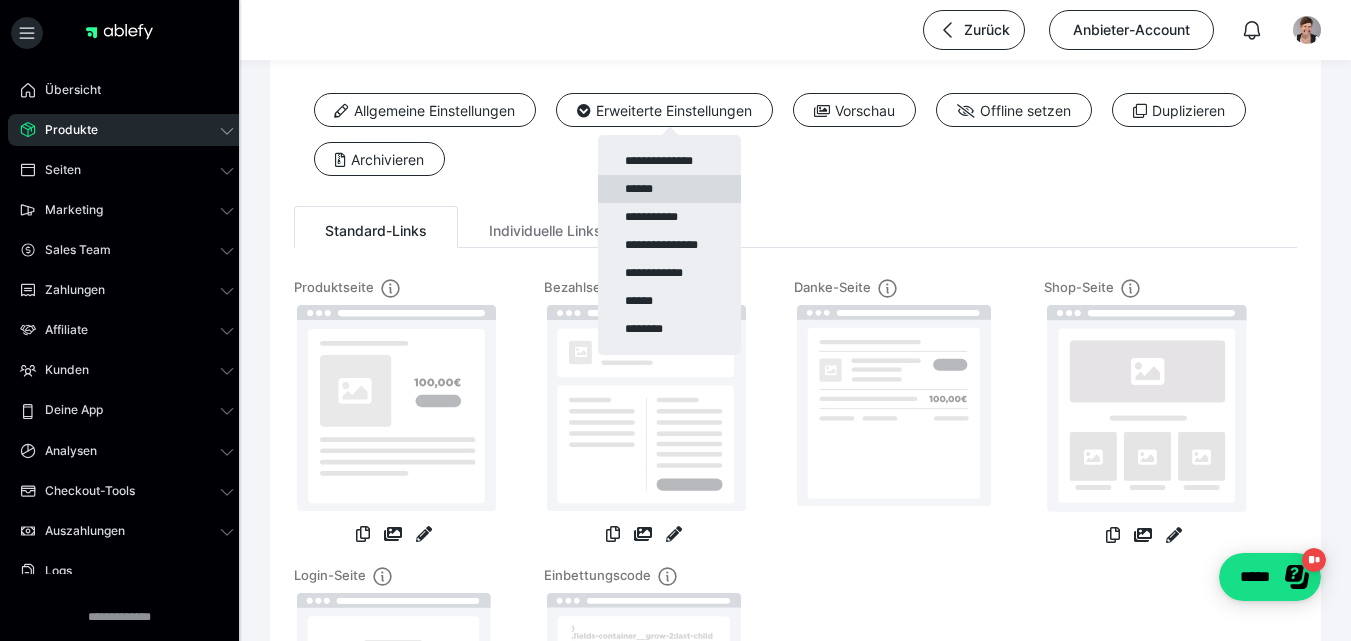 click on "******" at bounding box center [669, 189] 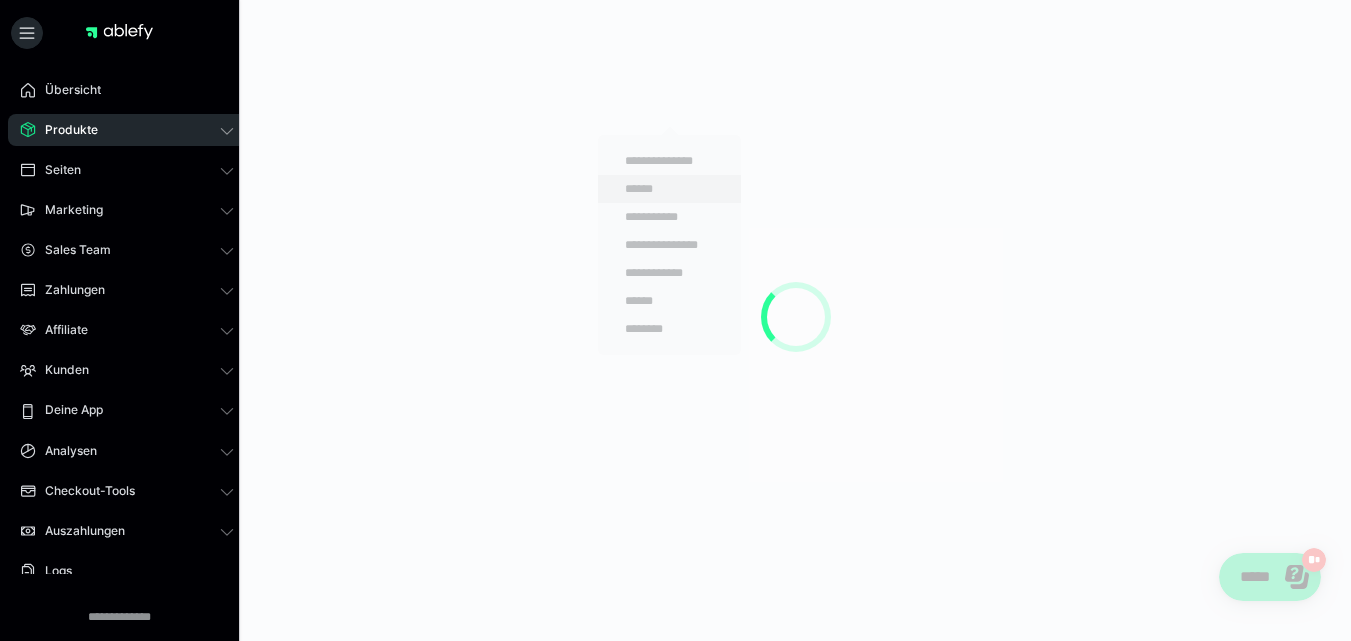 scroll, scrollTop: 0, scrollLeft: 0, axis: both 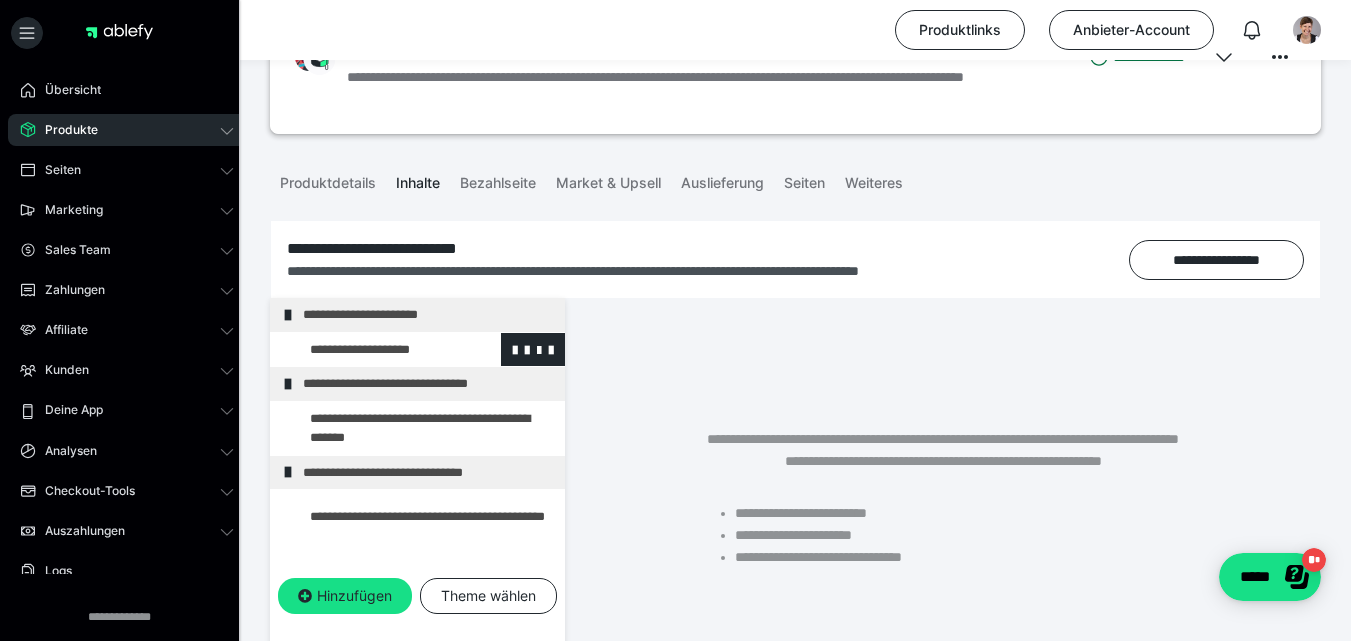 click at bounding box center [375, 350] 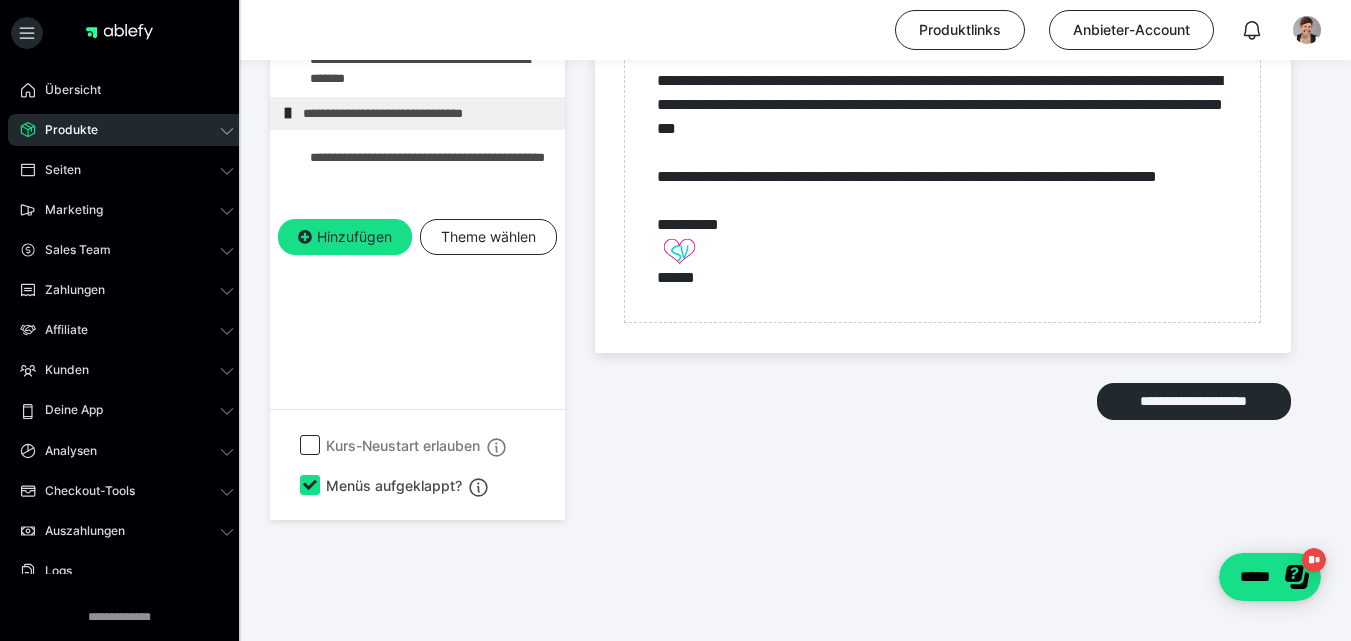 scroll, scrollTop: 1586, scrollLeft: 0, axis: vertical 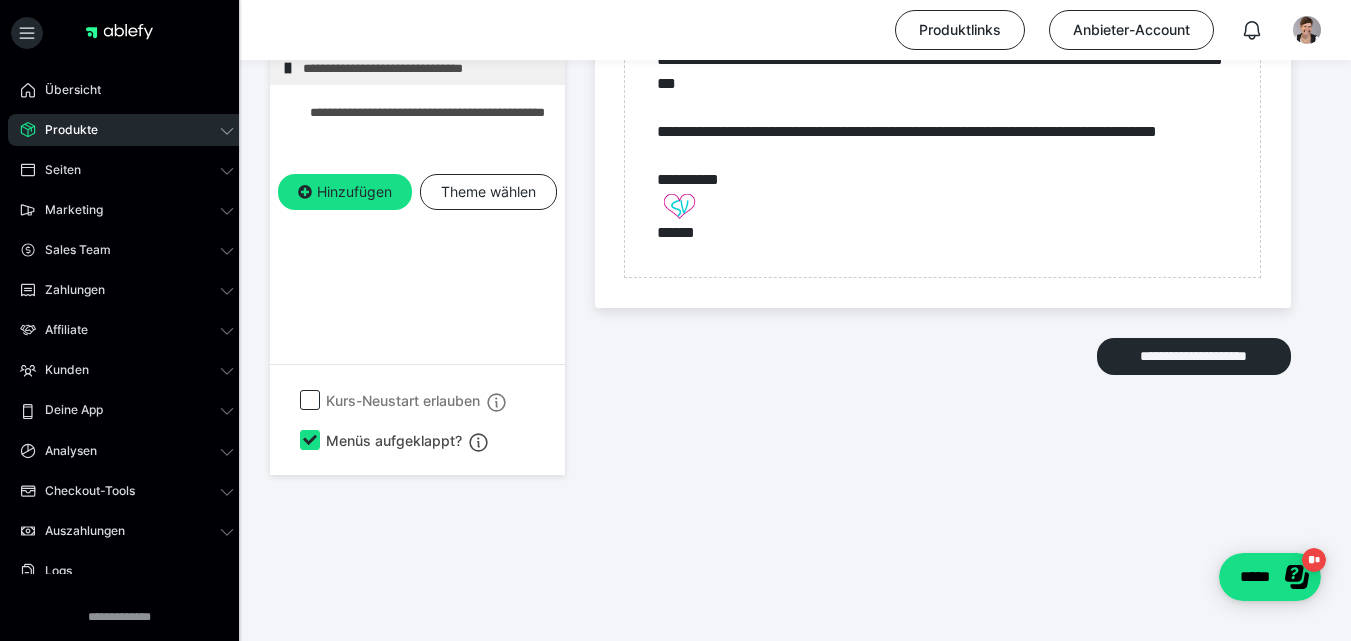 drag, startPoint x: 1361, startPoint y: 170, endPoint x: 79, endPoint y: 9, distance: 1292.0701 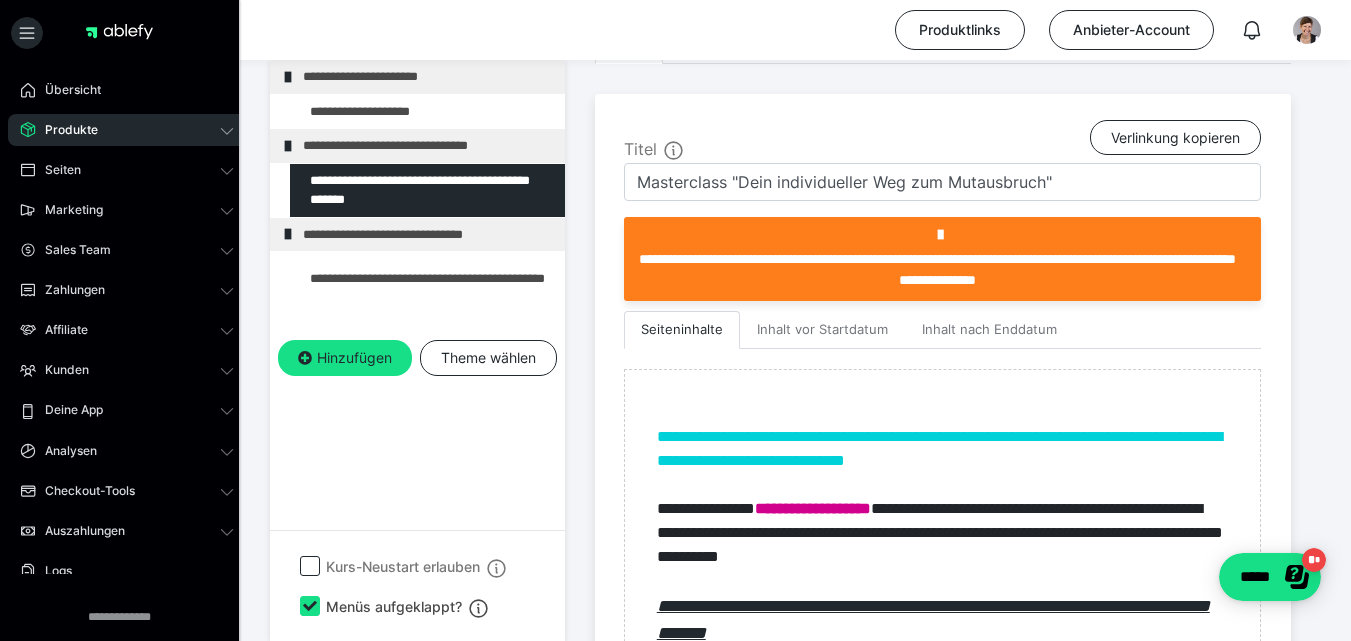 scroll, scrollTop: 1586, scrollLeft: 0, axis: vertical 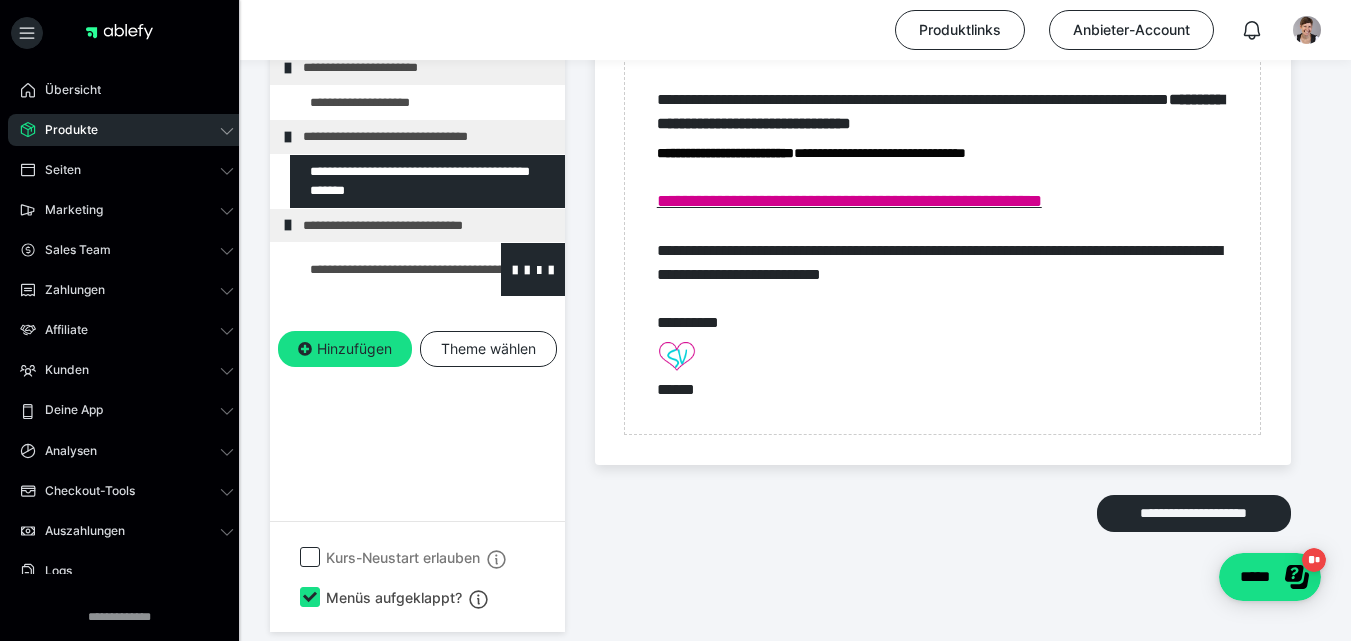 click at bounding box center (375, 269) 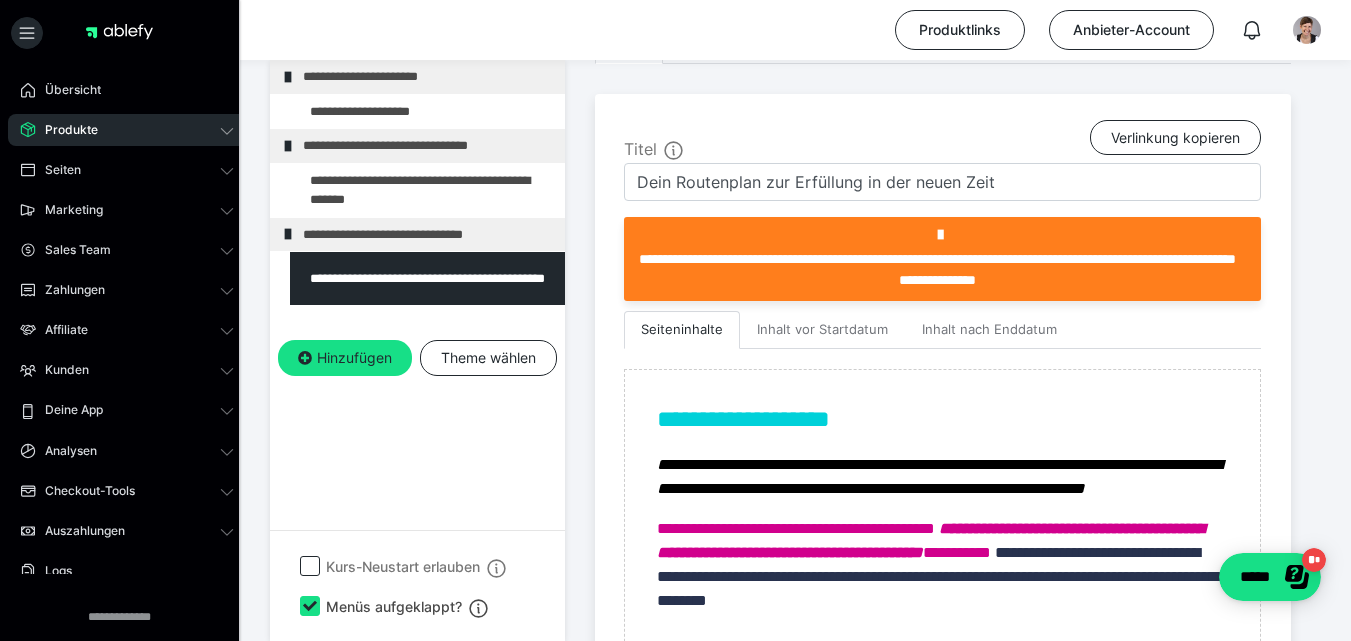 scroll, scrollTop: 2715, scrollLeft: 0, axis: vertical 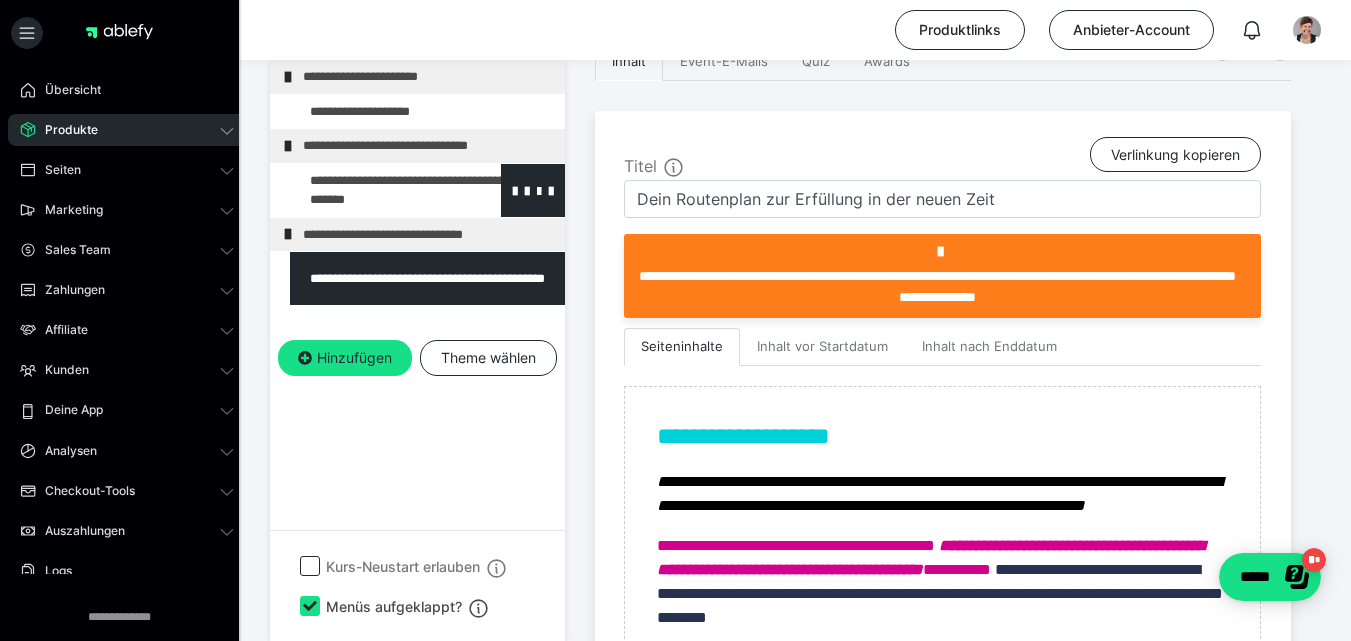 click at bounding box center (375, 190) 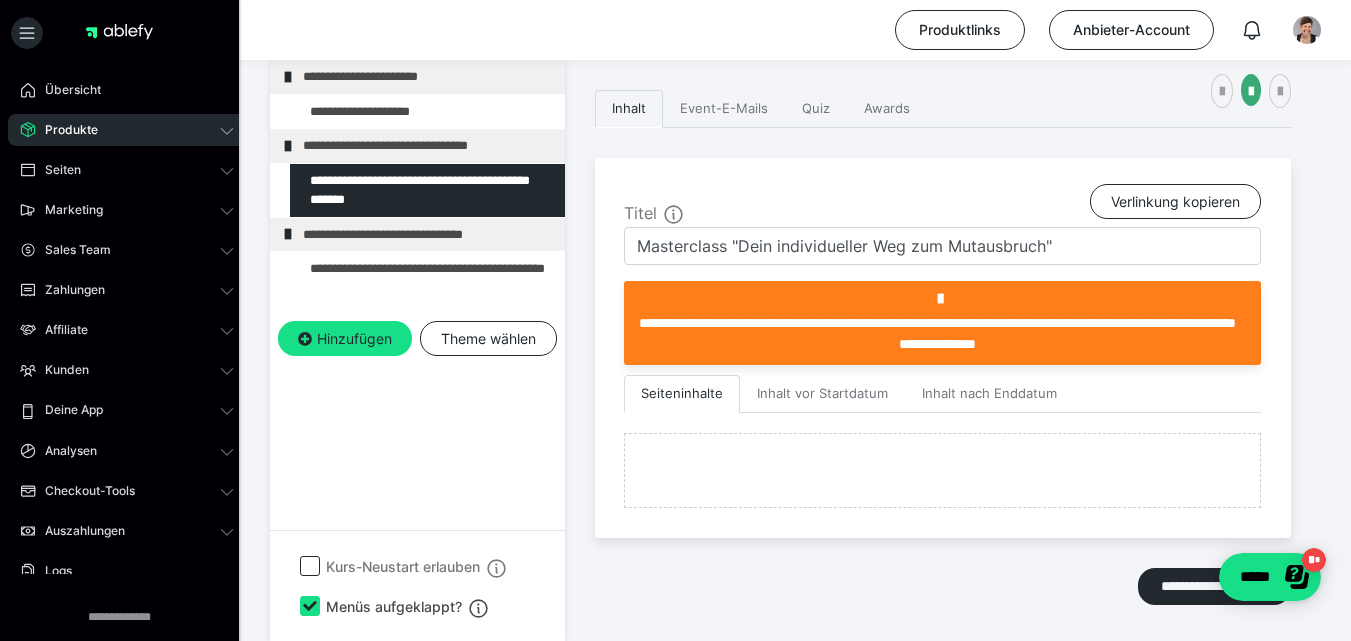 scroll, scrollTop: 396, scrollLeft: 0, axis: vertical 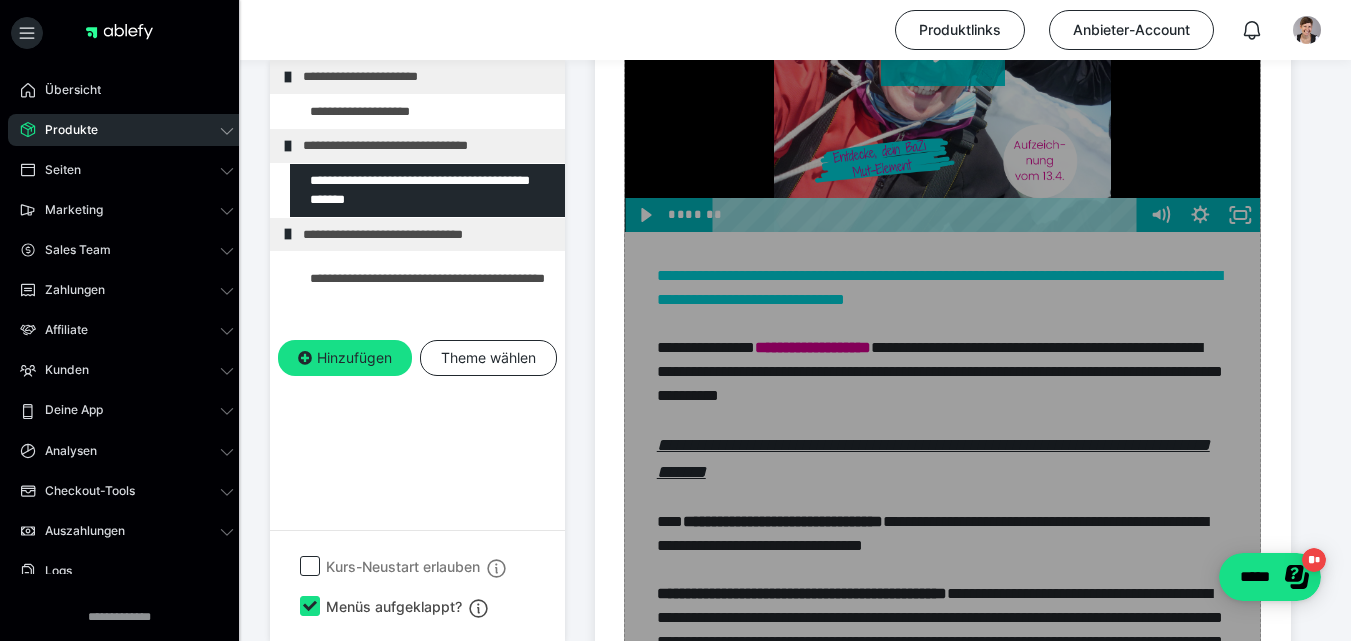 click on "Zum Pagebuilder" at bounding box center [942, 1078] 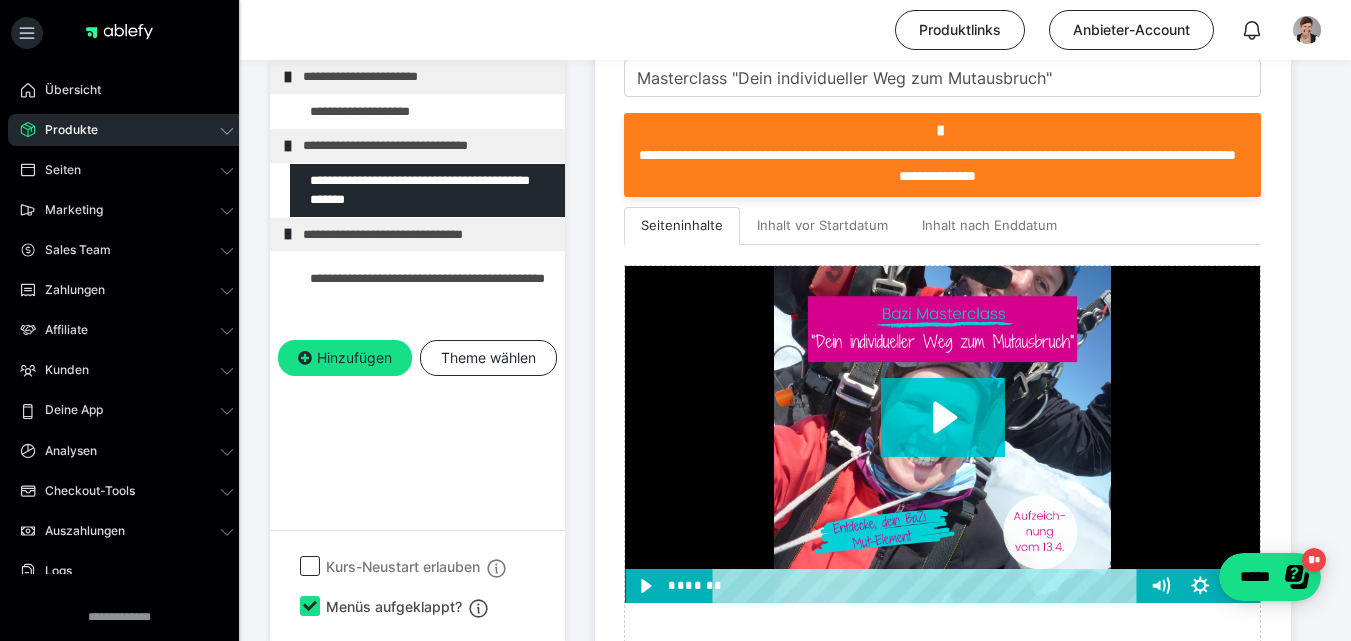 scroll, scrollTop: 505, scrollLeft: 0, axis: vertical 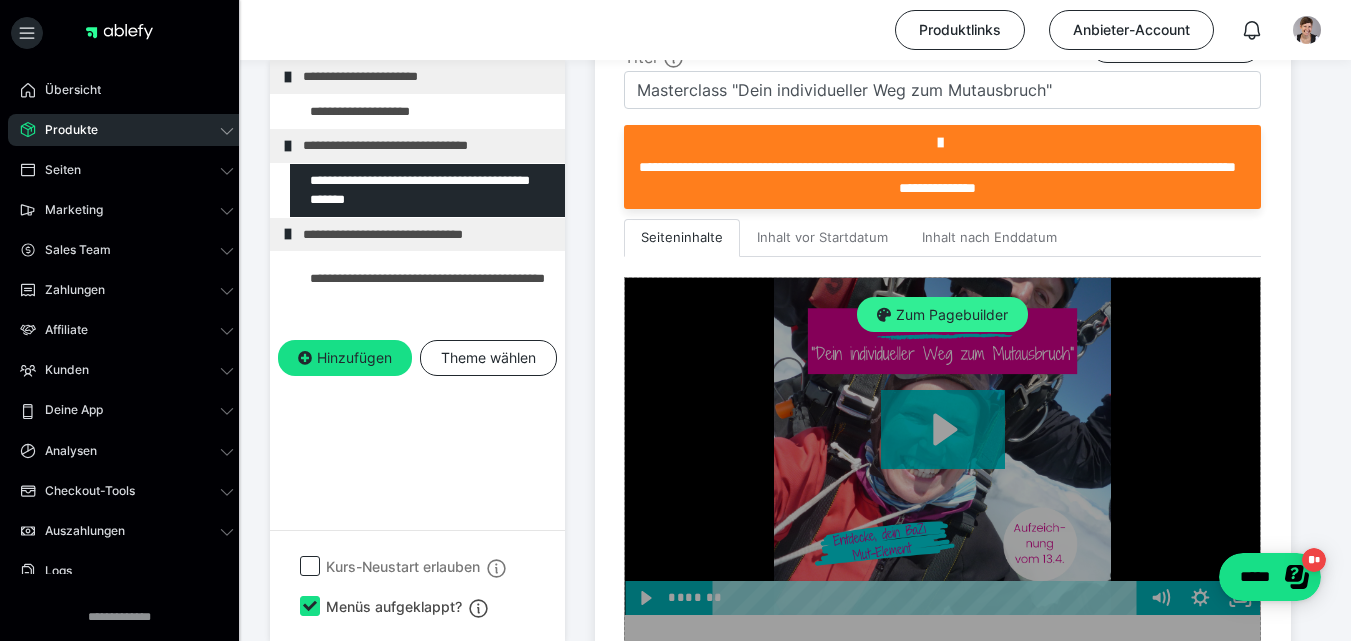 click on "Zum Pagebuilder" at bounding box center [942, 315] 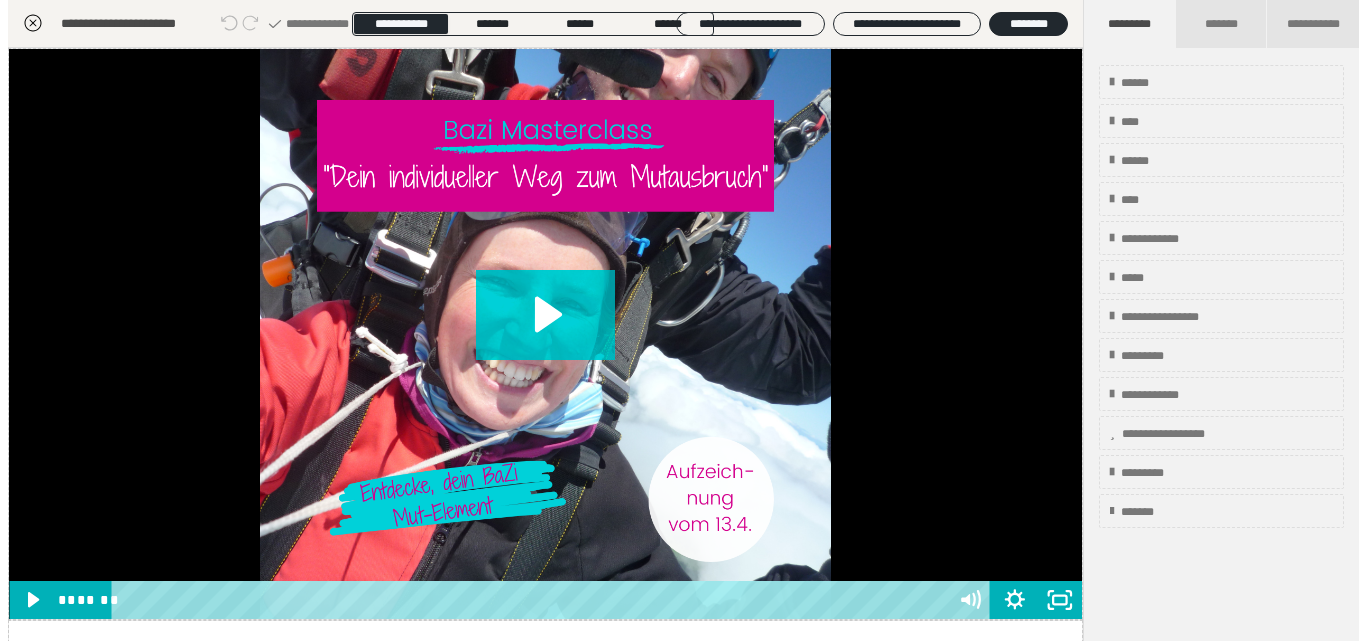 scroll, scrollTop: 349, scrollLeft: 0, axis: vertical 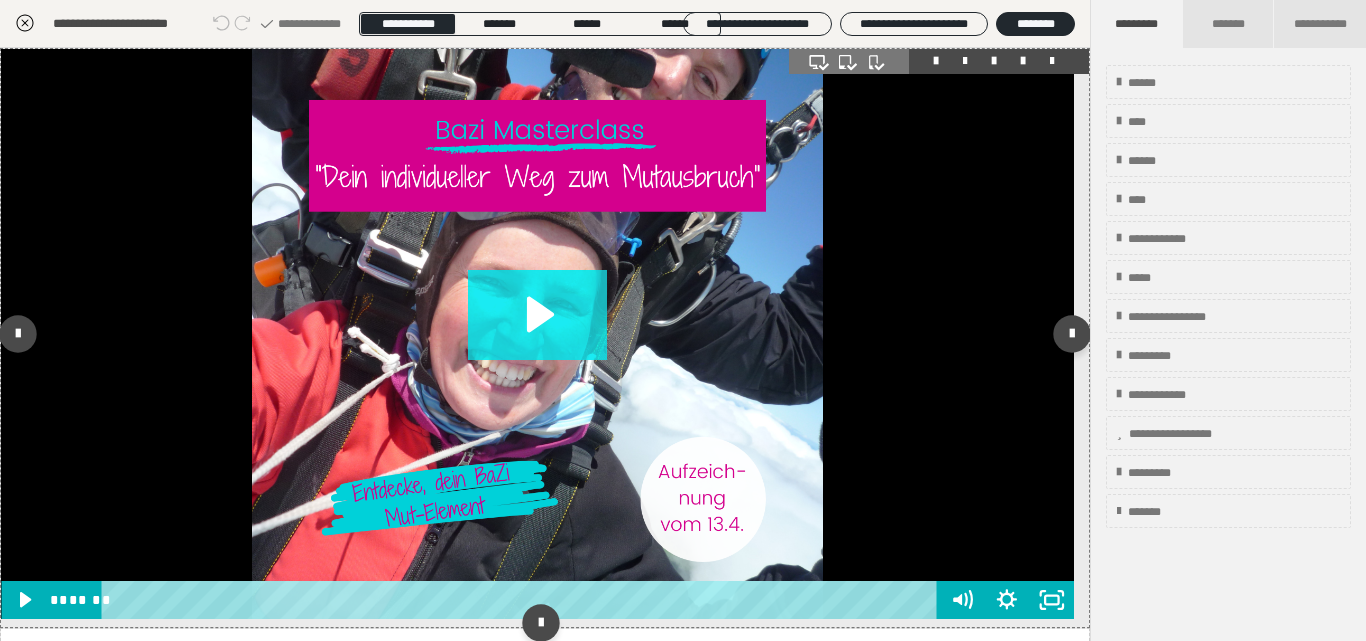 click 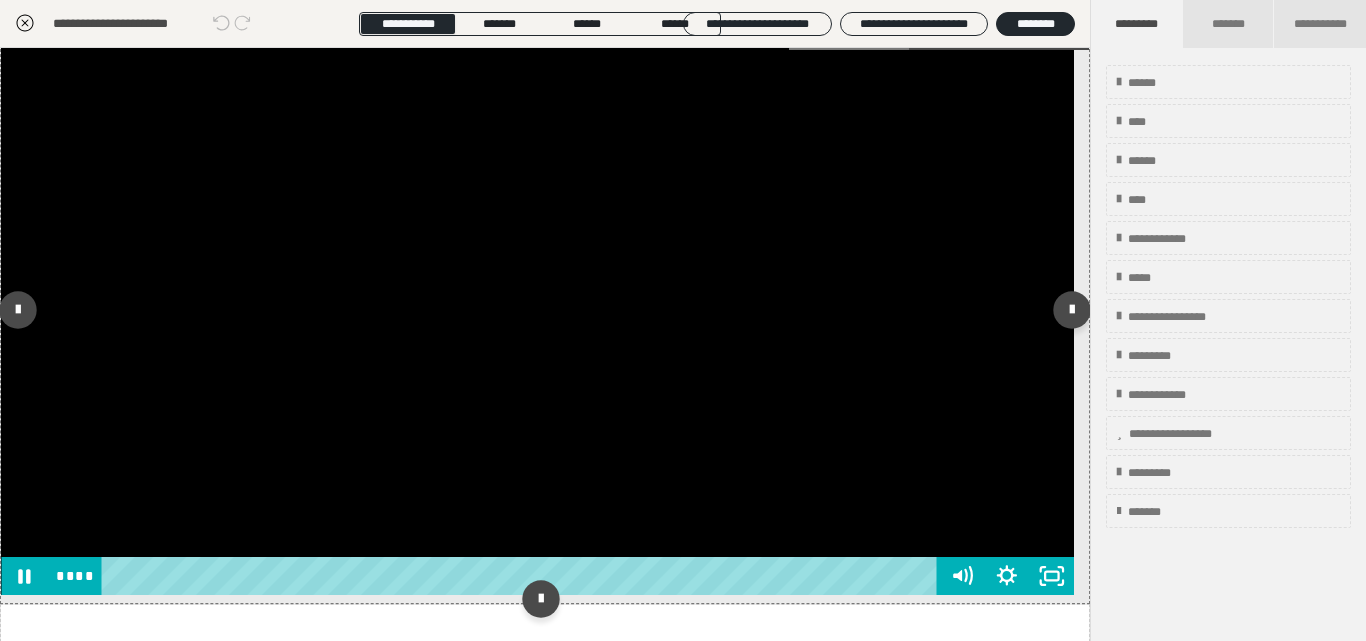 scroll, scrollTop: 0, scrollLeft: 0, axis: both 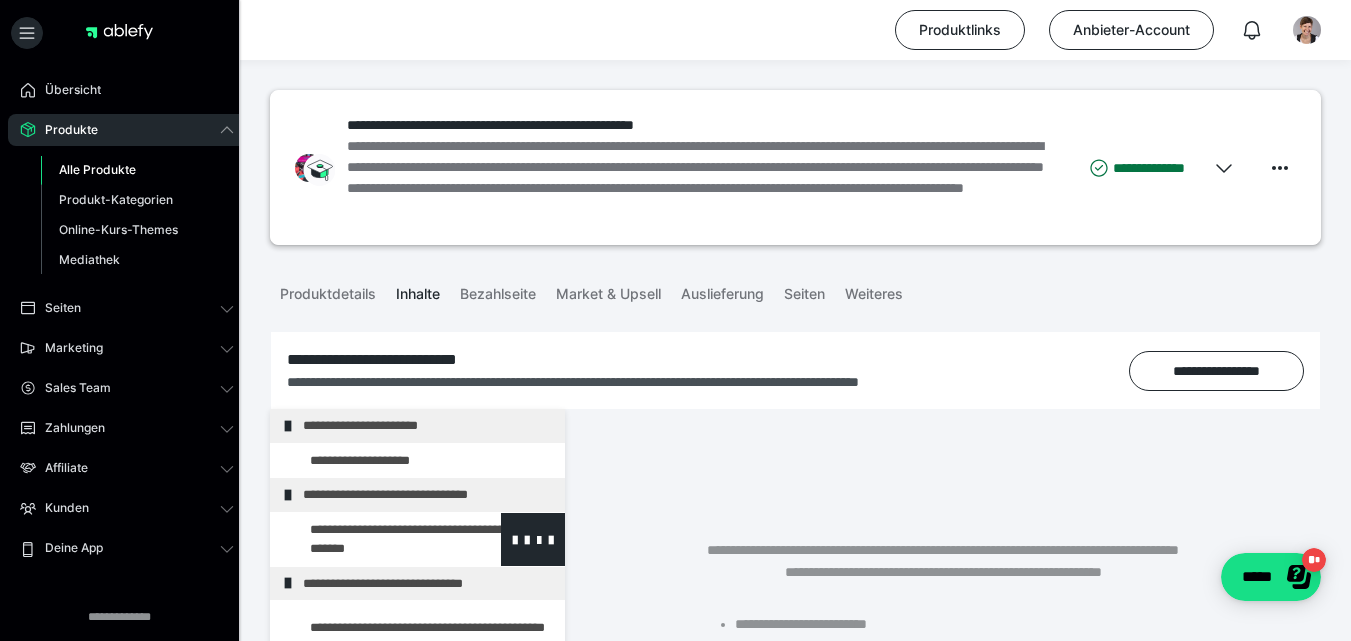 click at bounding box center (375, 539) 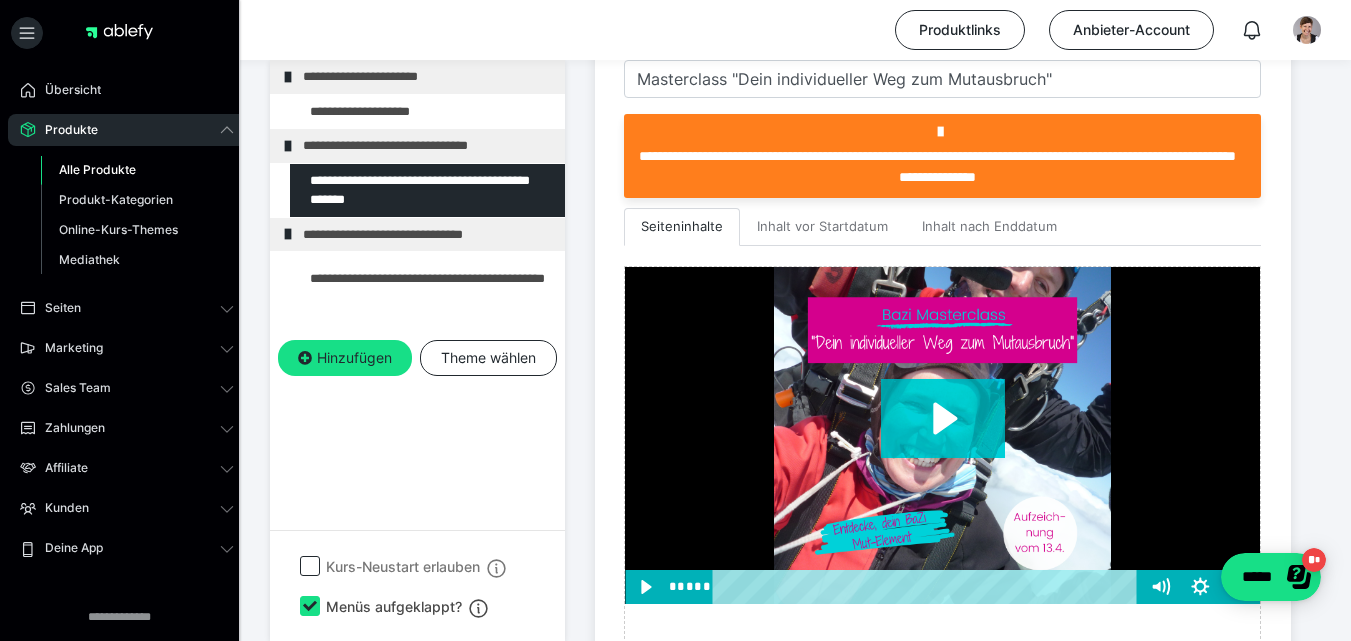 scroll, scrollTop: 583, scrollLeft: 0, axis: vertical 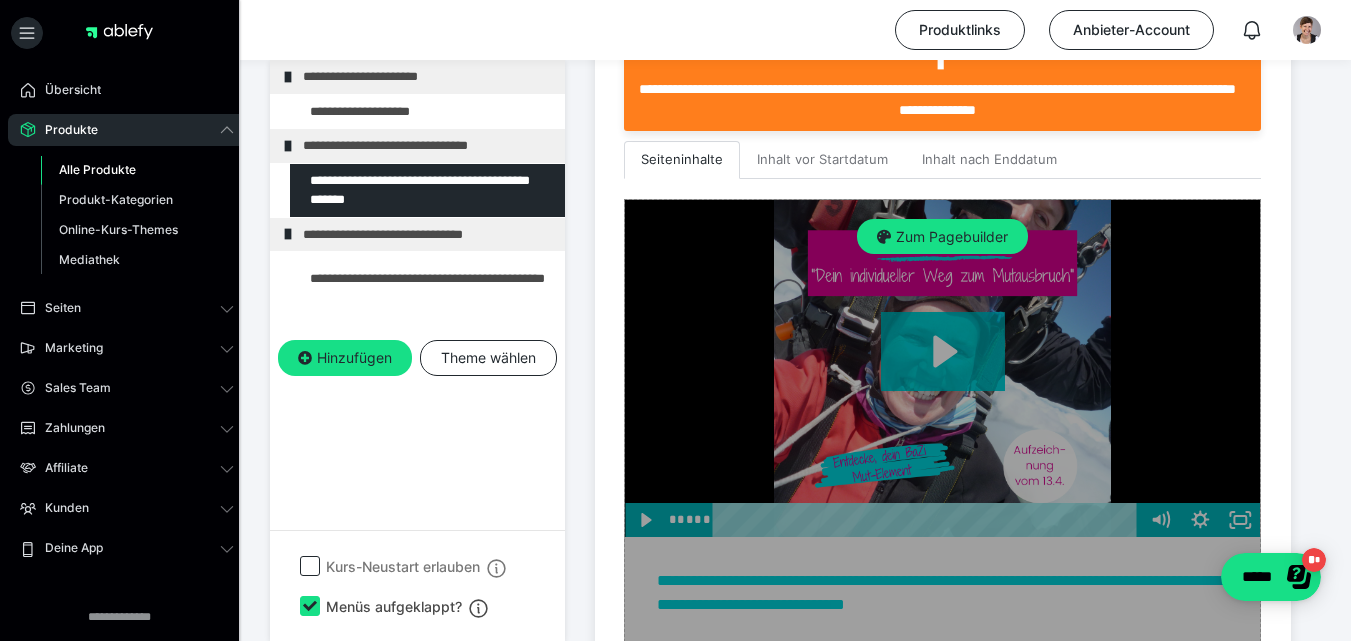 click on "Zum Pagebuilder" at bounding box center [942, 1383] 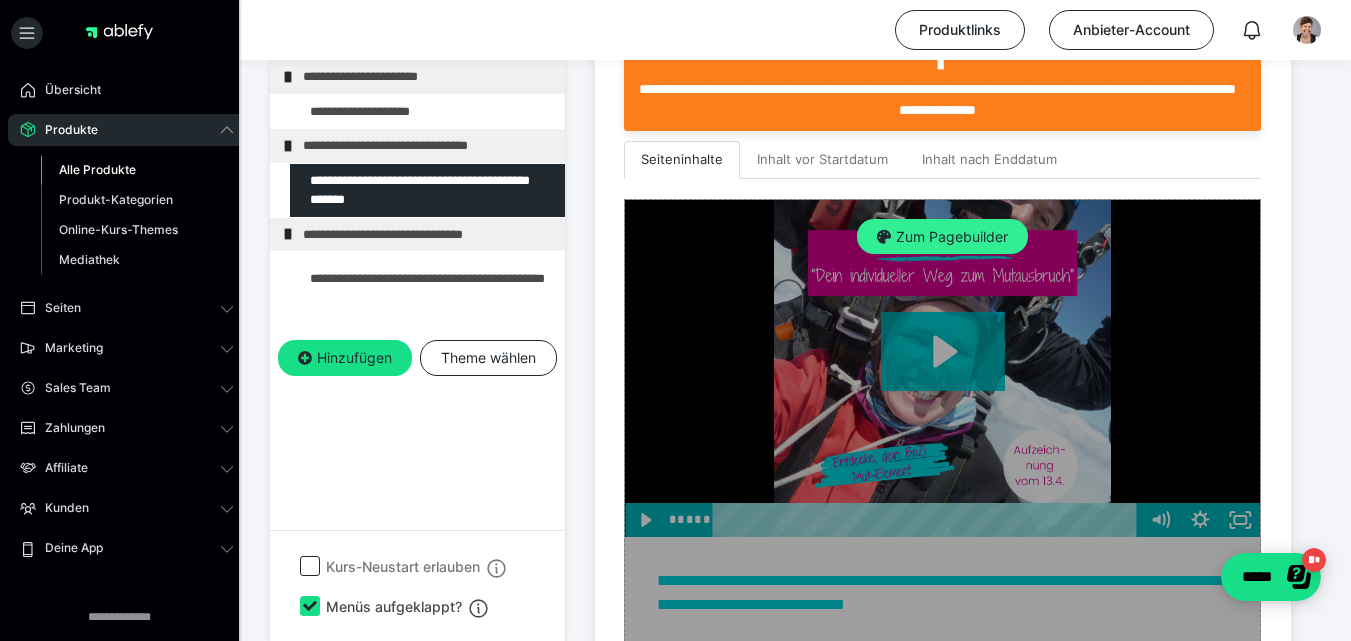 click on "Zum Pagebuilder" at bounding box center [942, 237] 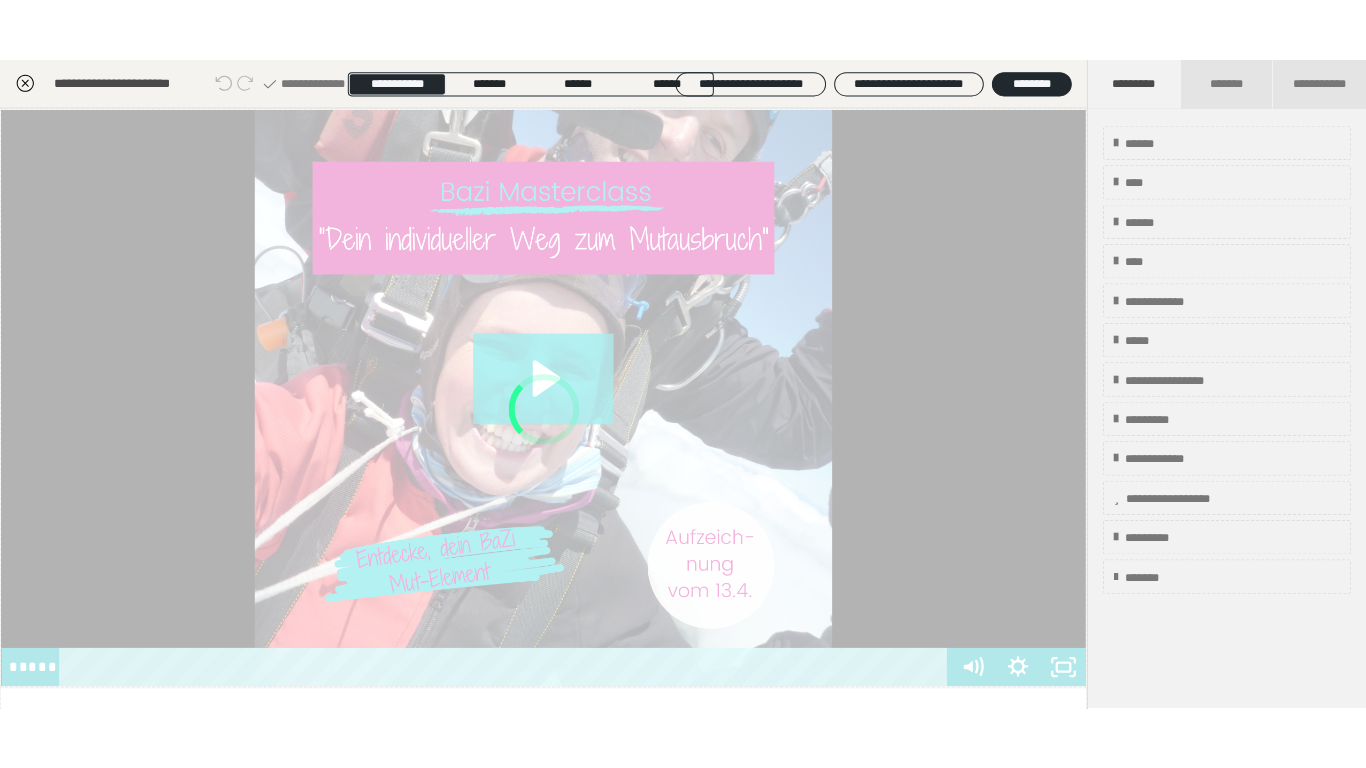 scroll, scrollTop: 349, scrollLeft: 0, axis: vertical 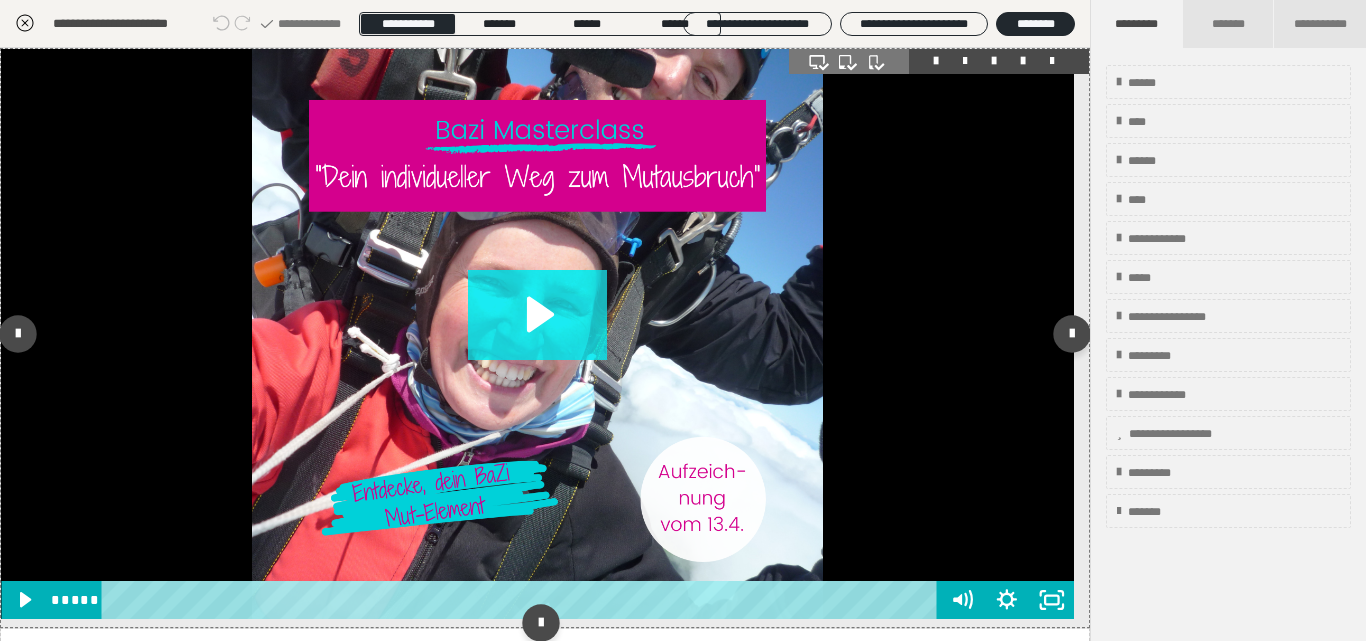 click 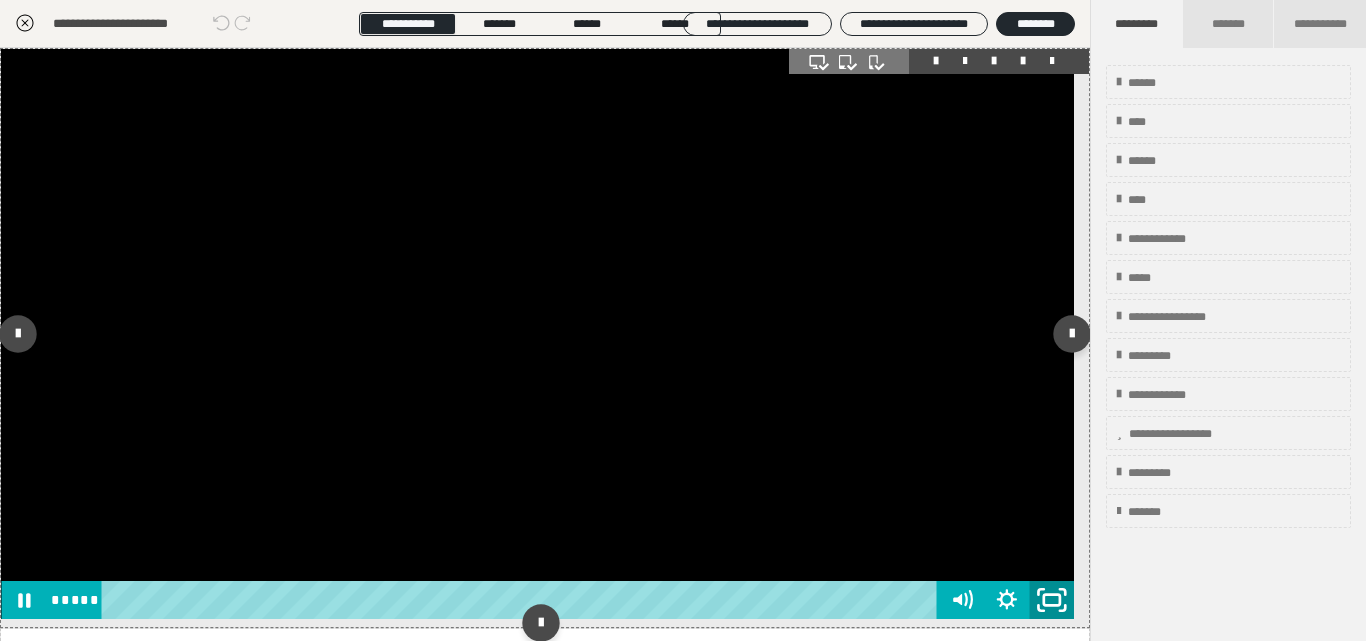 click 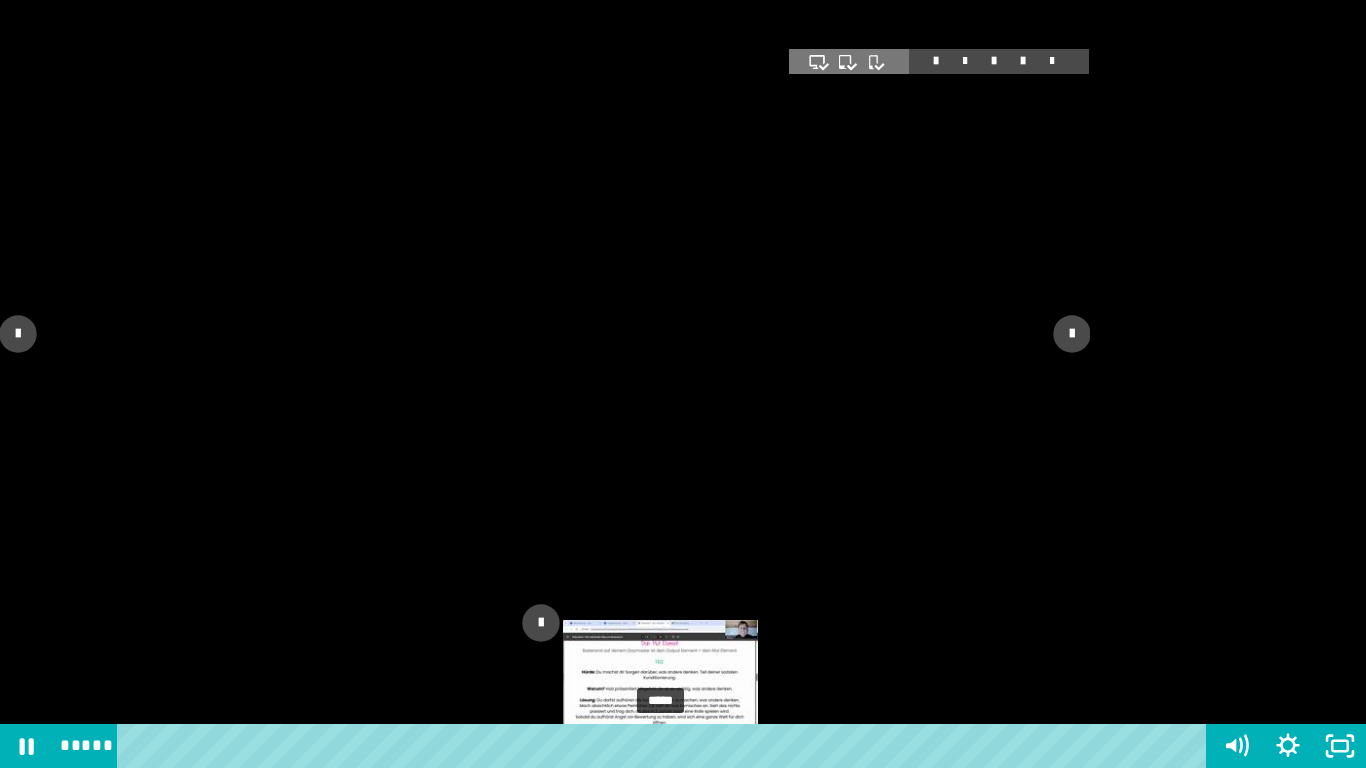 click on "*****" at bounding box center [666, 746] 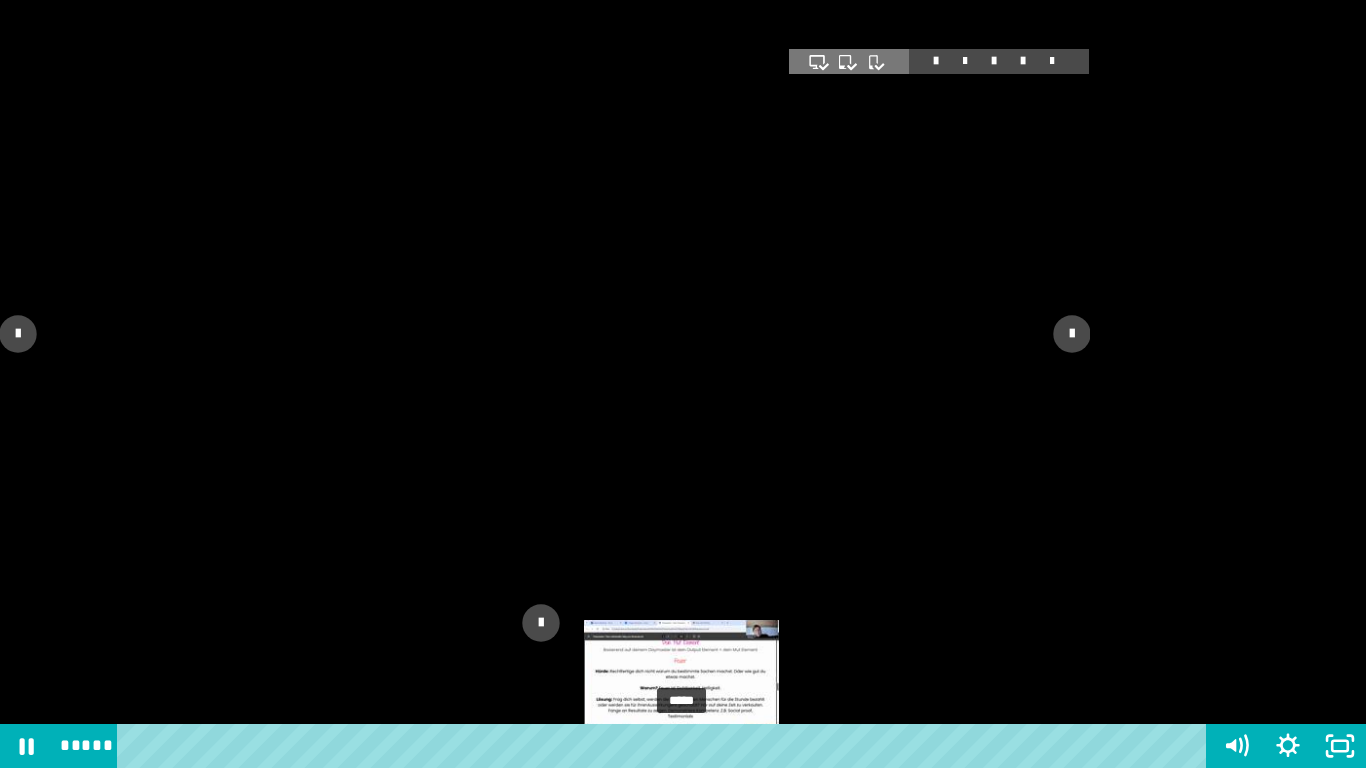 click on "*****" at bounding box center (666, 746) 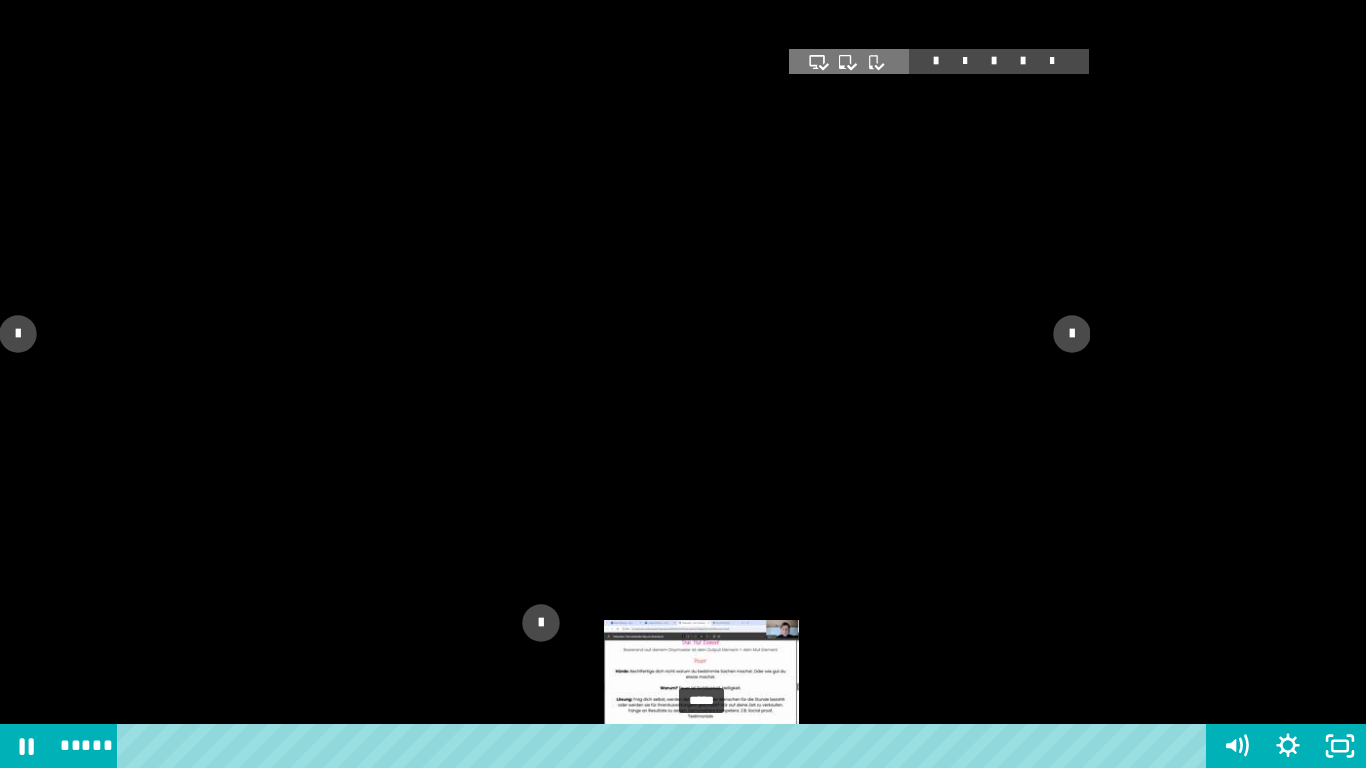 click on "*****" at bounding box center [666, 746] 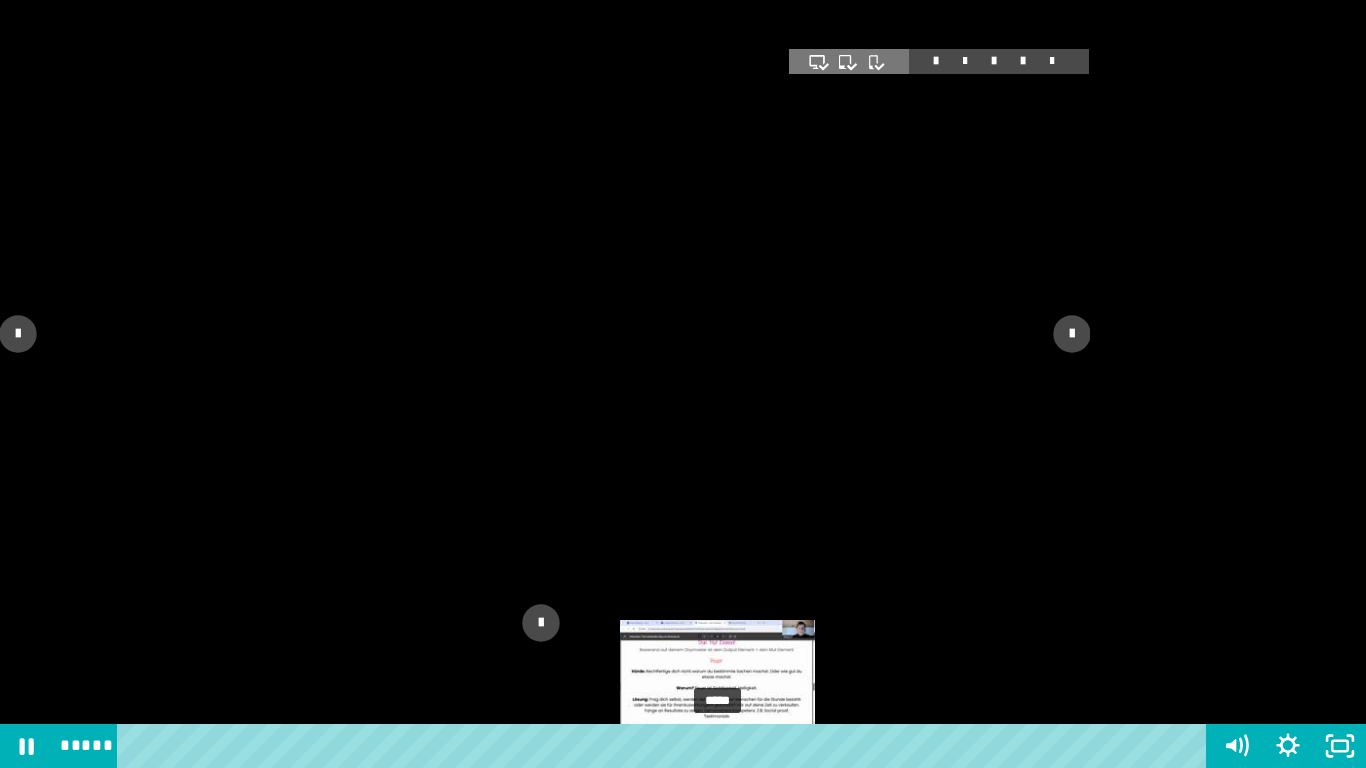 click on "*****" at bounding box center (666, 746) 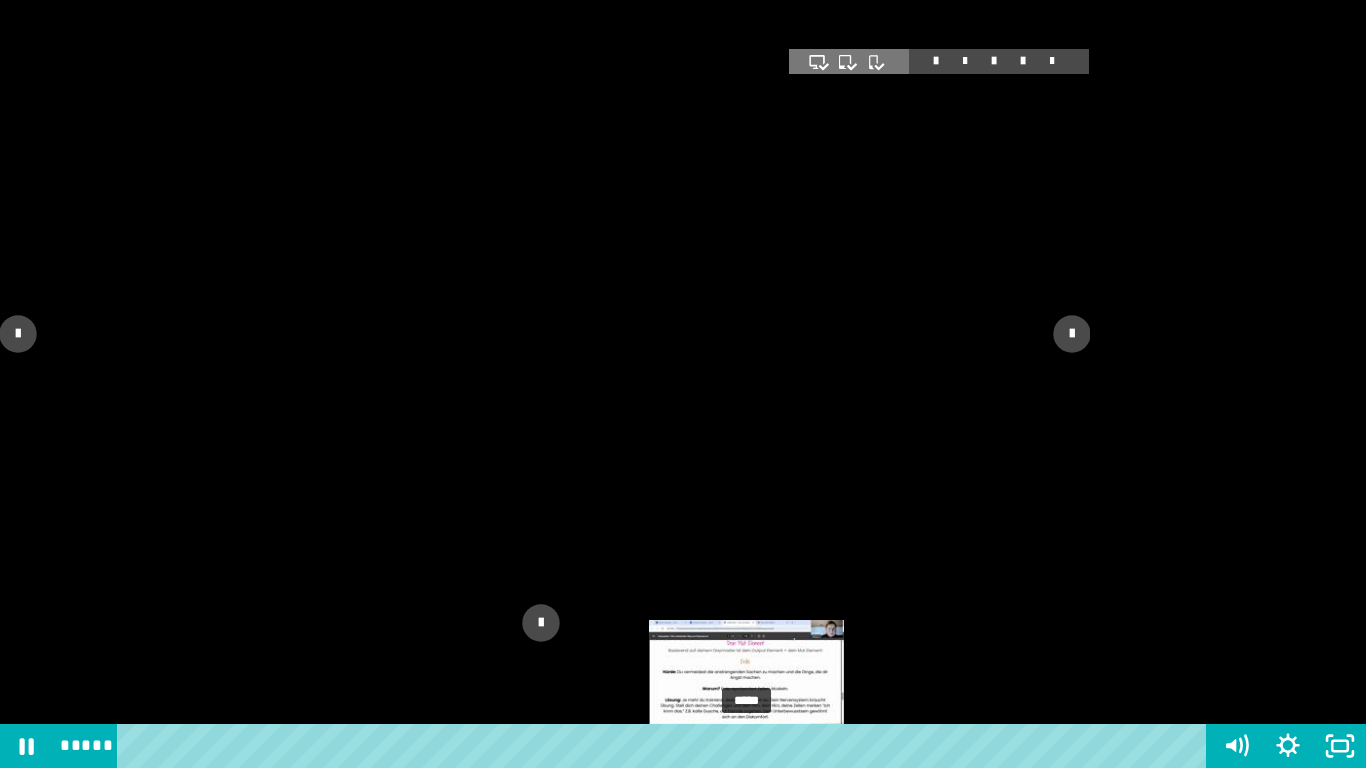 click on "*****" at bounding box center (666, 746) 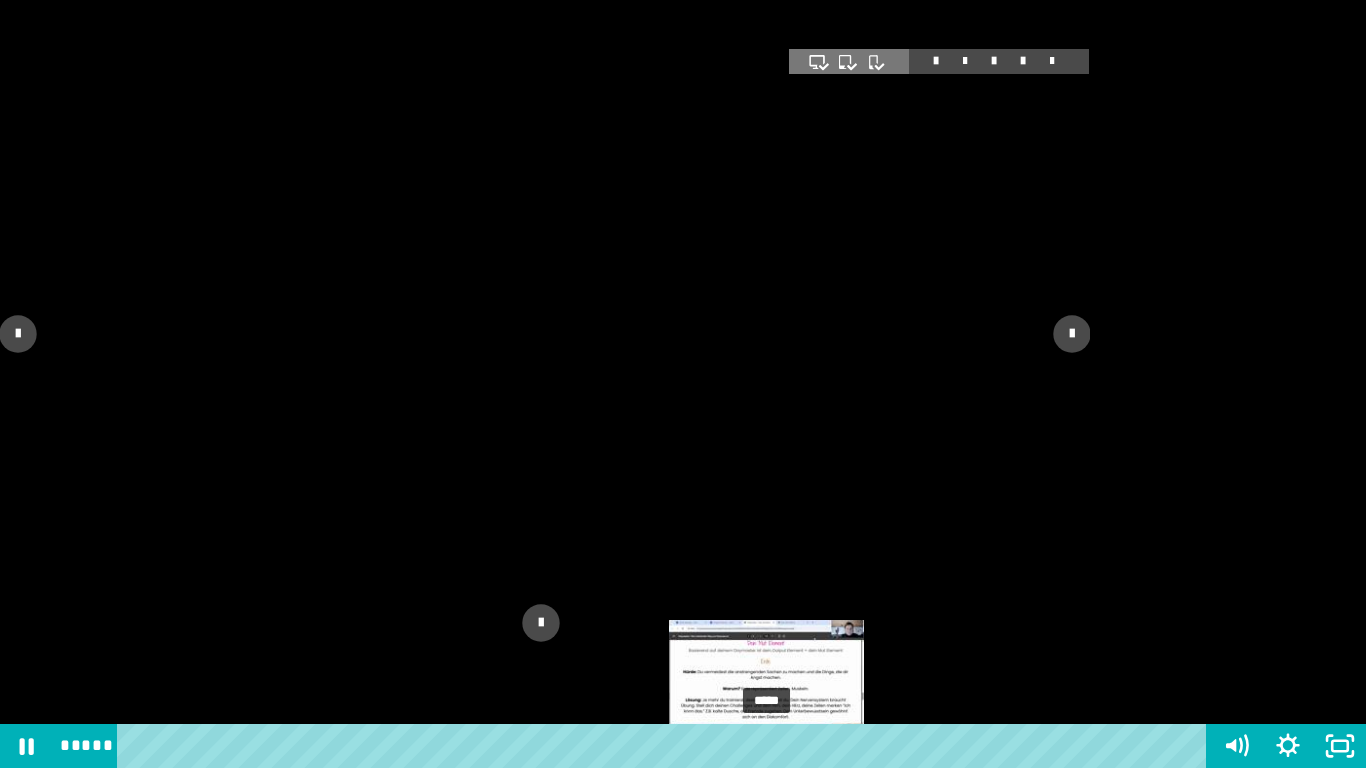 click on "*****" at bounding box center (666, 746) 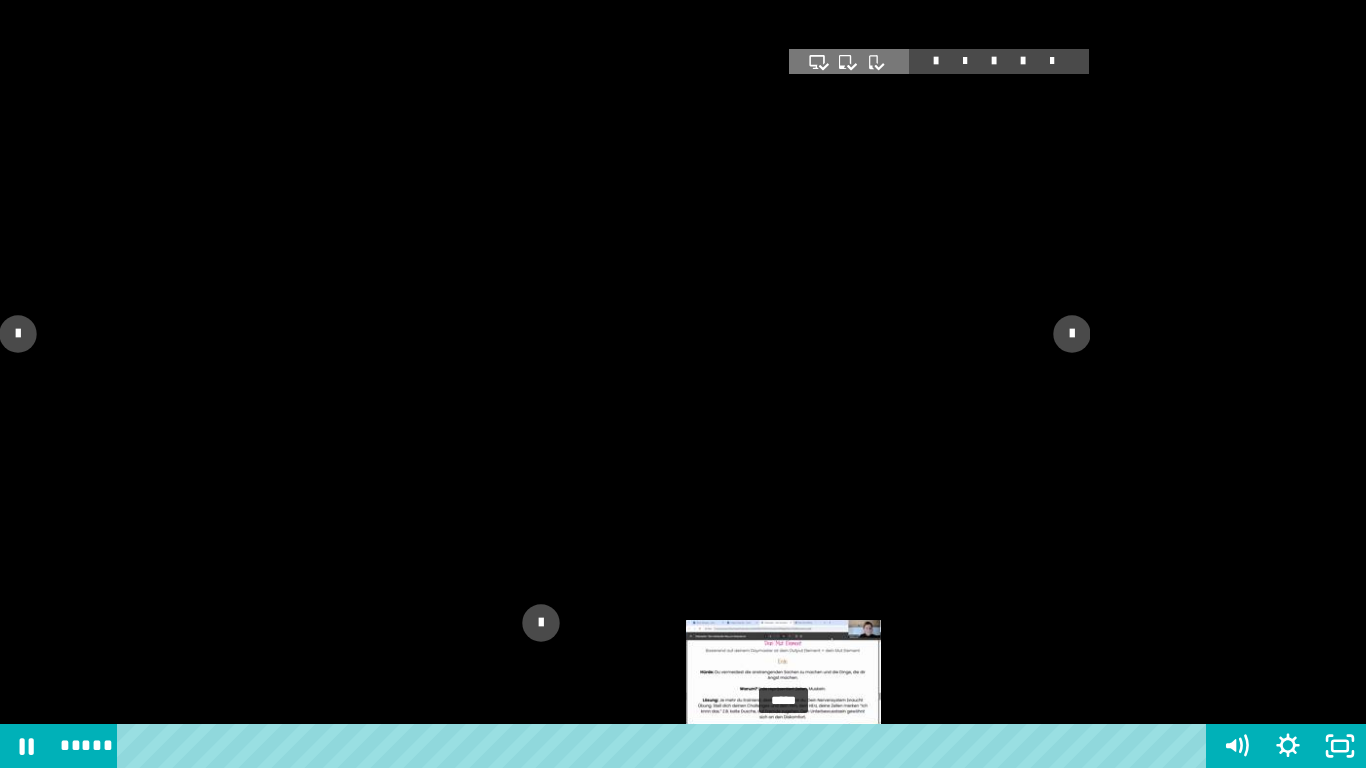 click on "*****" at bounding box center [666, 746] 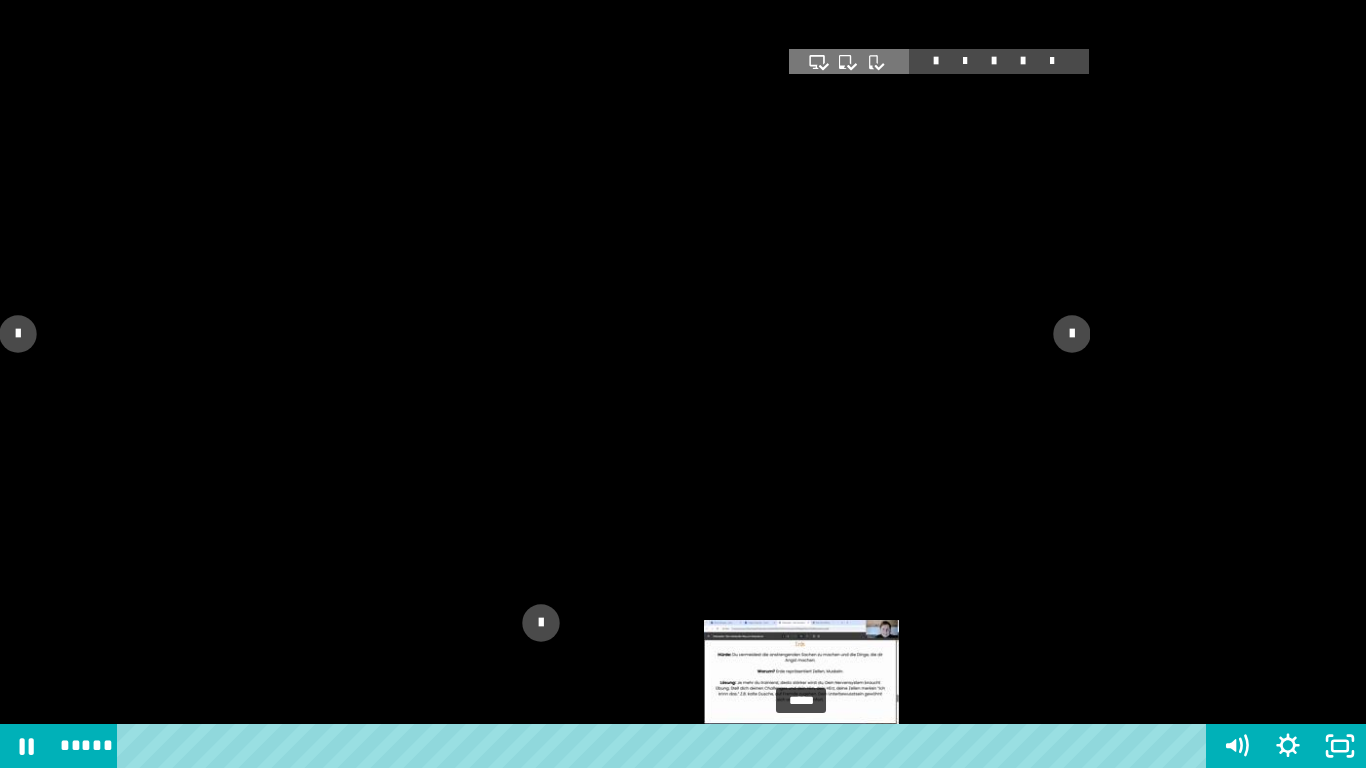 click on "*****" at bounding box center (666, 746) 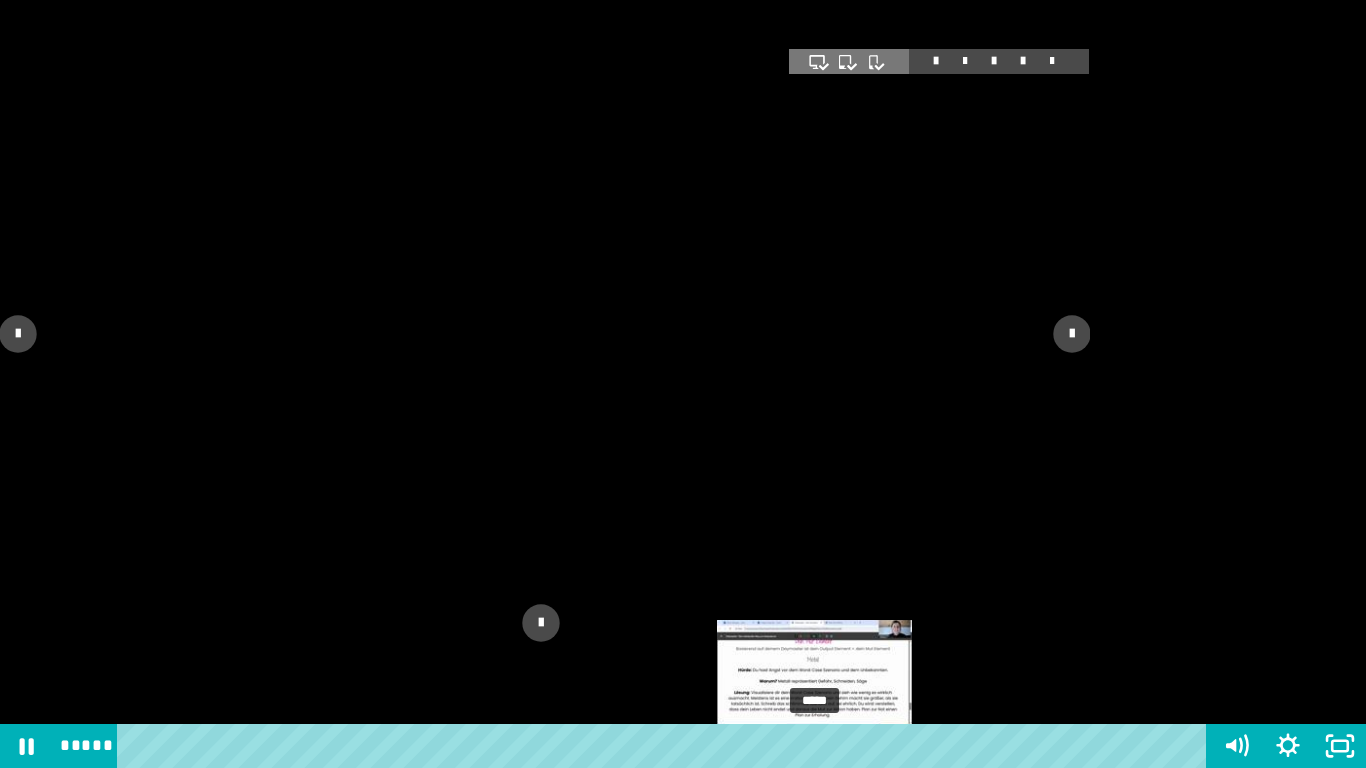 click on "*****" at bounding box center [666, 746] 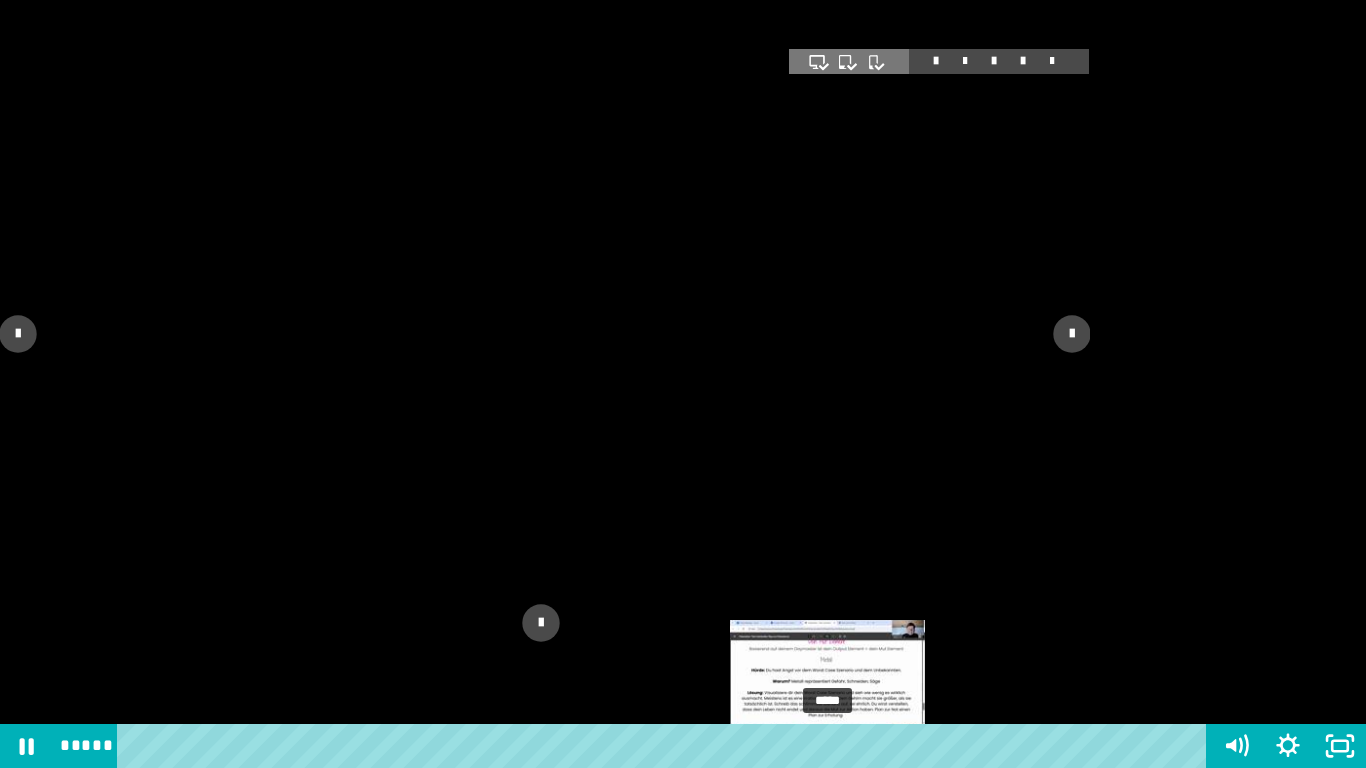 click on "*****" at bounding box center (666, 746) 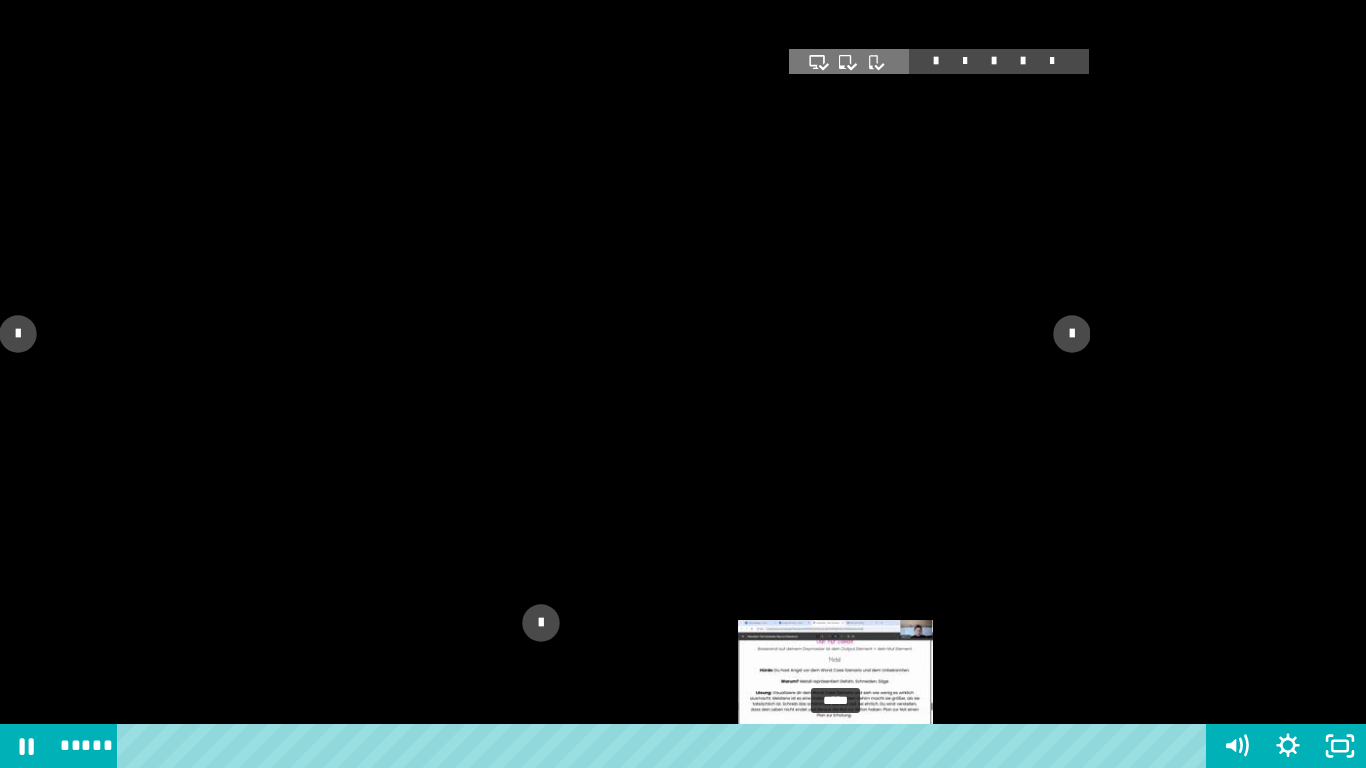 click on "*****" at bounding box center (666, 746) 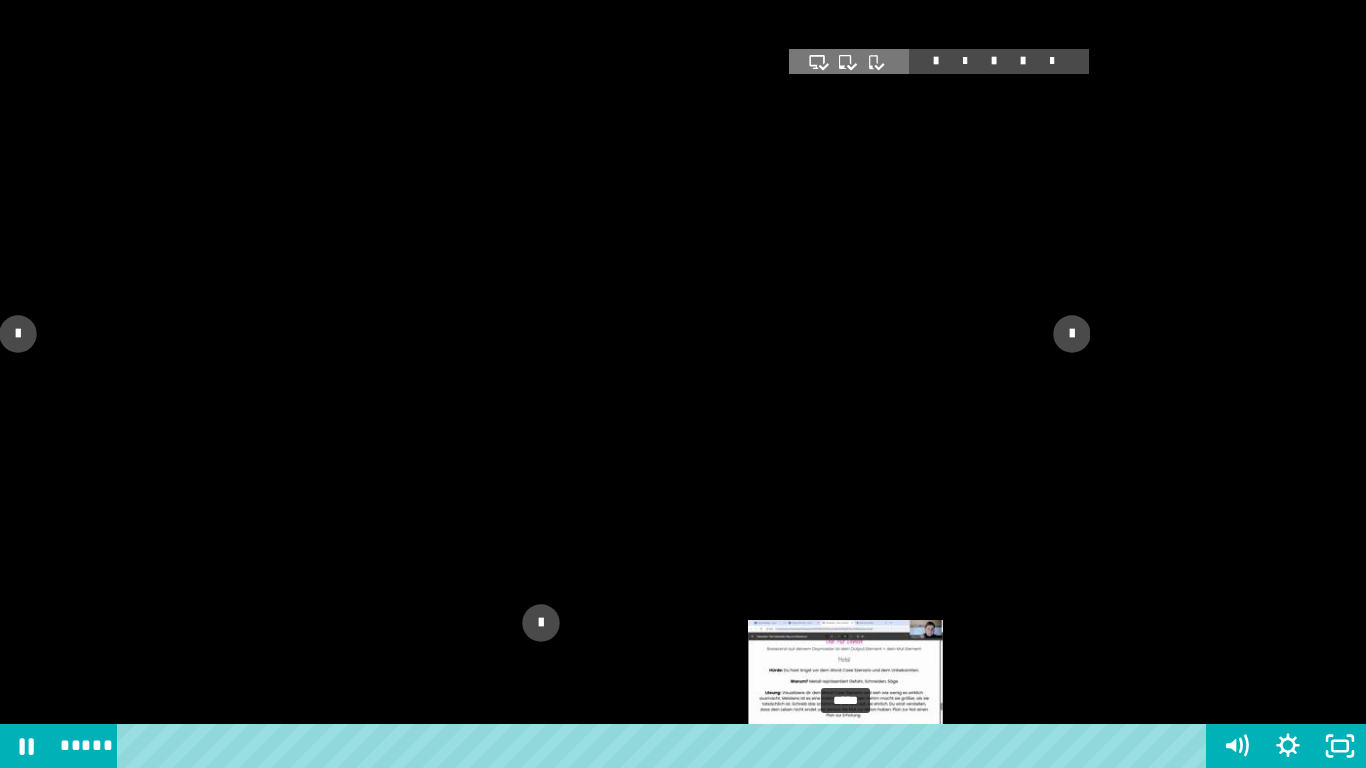 click on "*****" at bounding box center [666, 746] 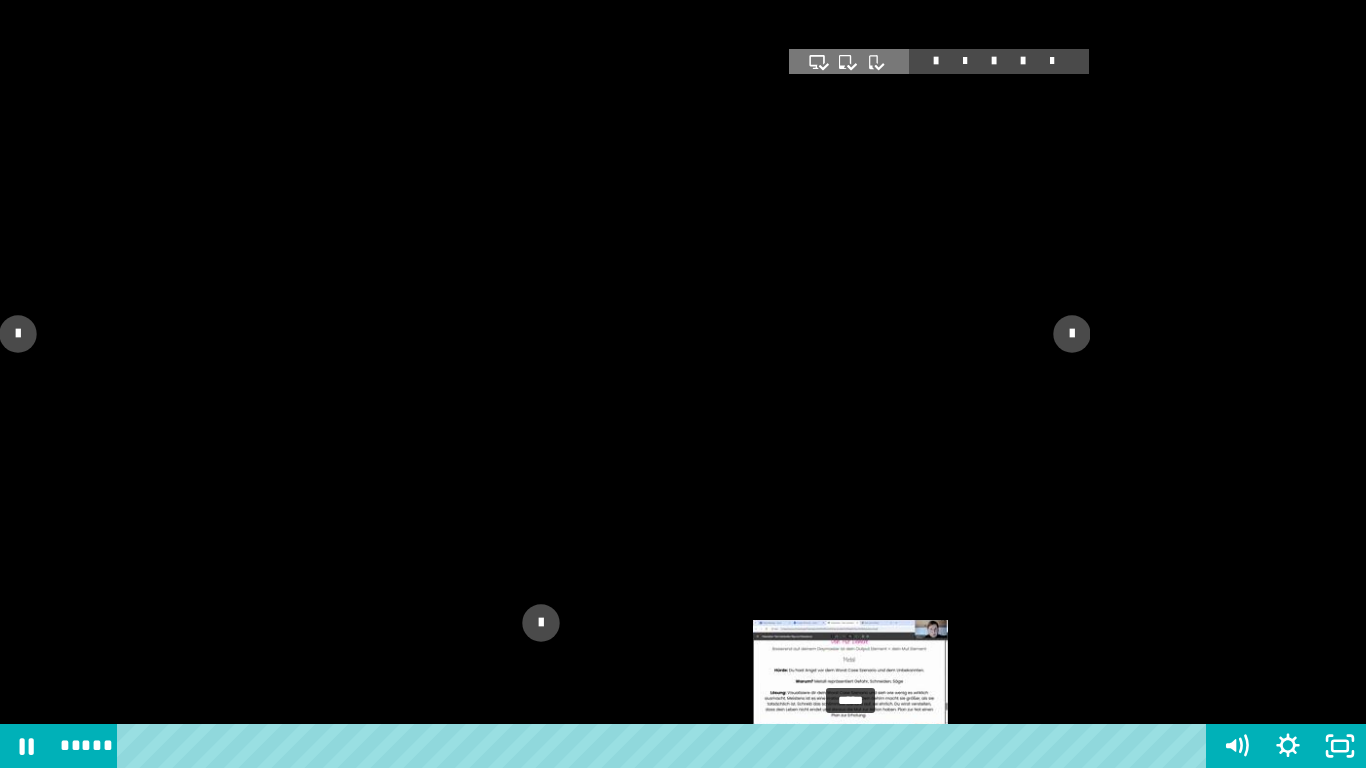 click at bounding box center (850, 746) 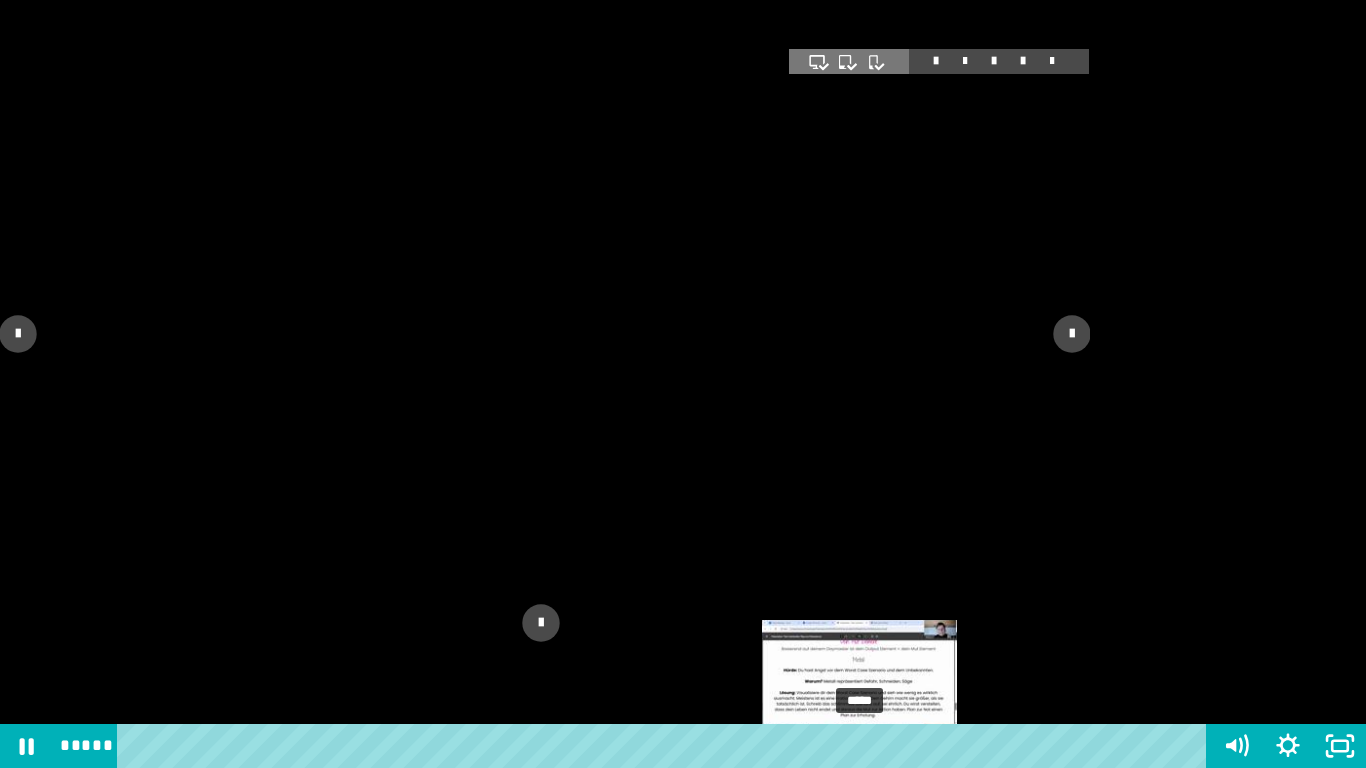 click on "*****" at bounding box center (666, 746) 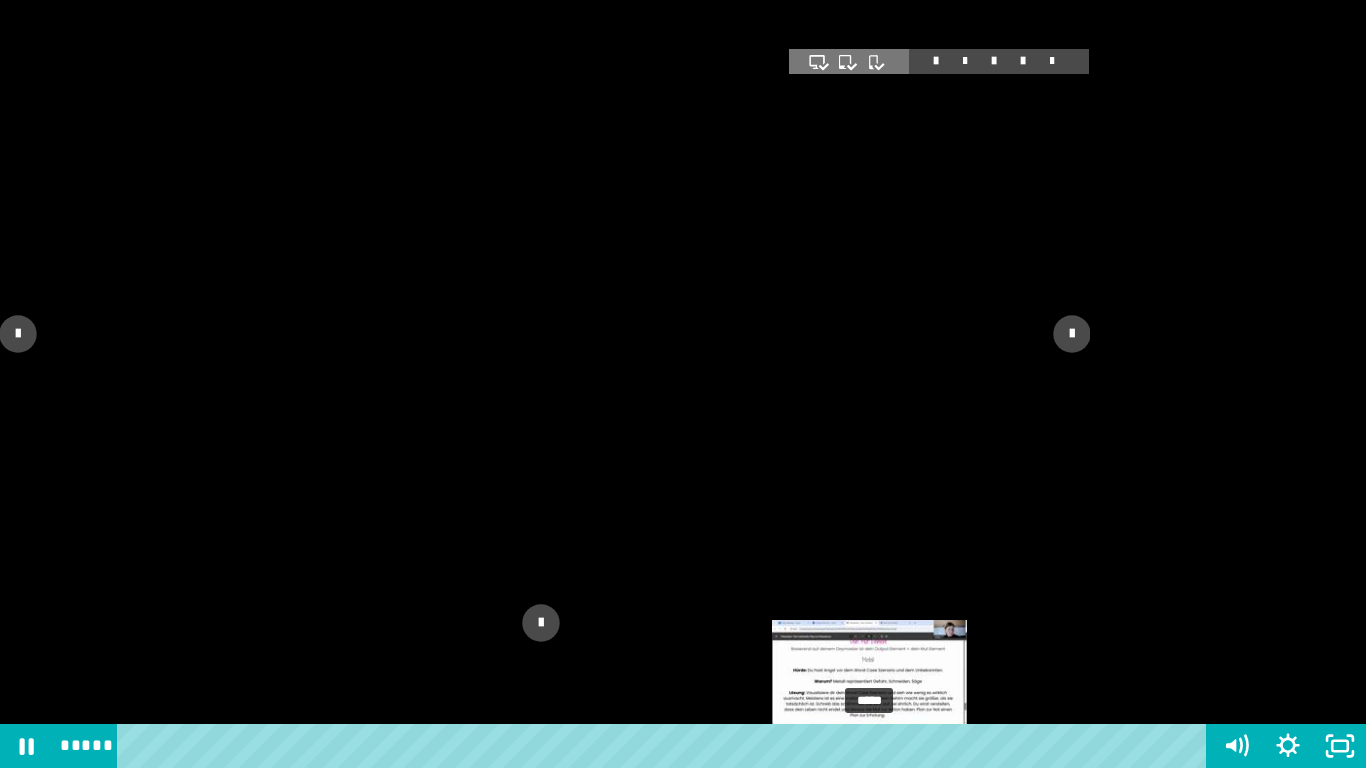 click on "*****" at bounding box center (666, 746) 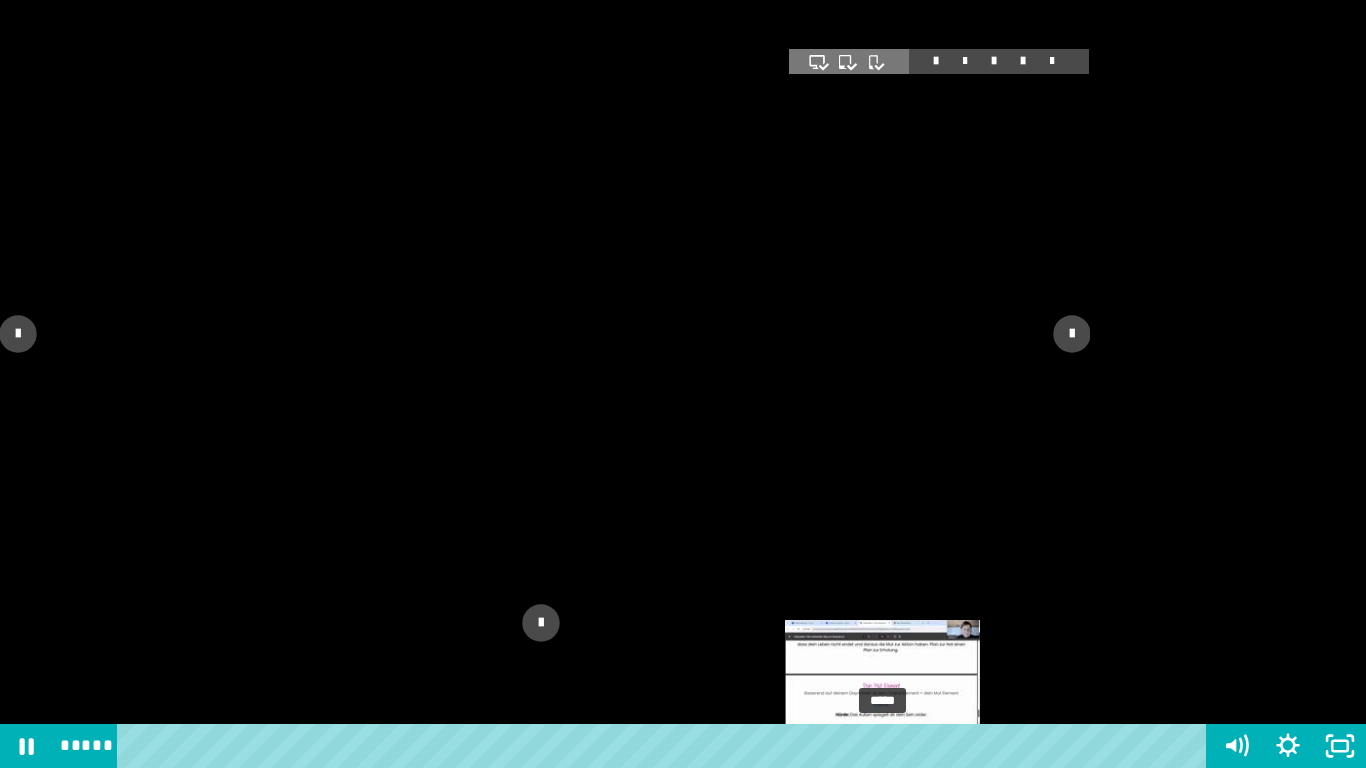click on "*****" at bounding box center [666, 746] 